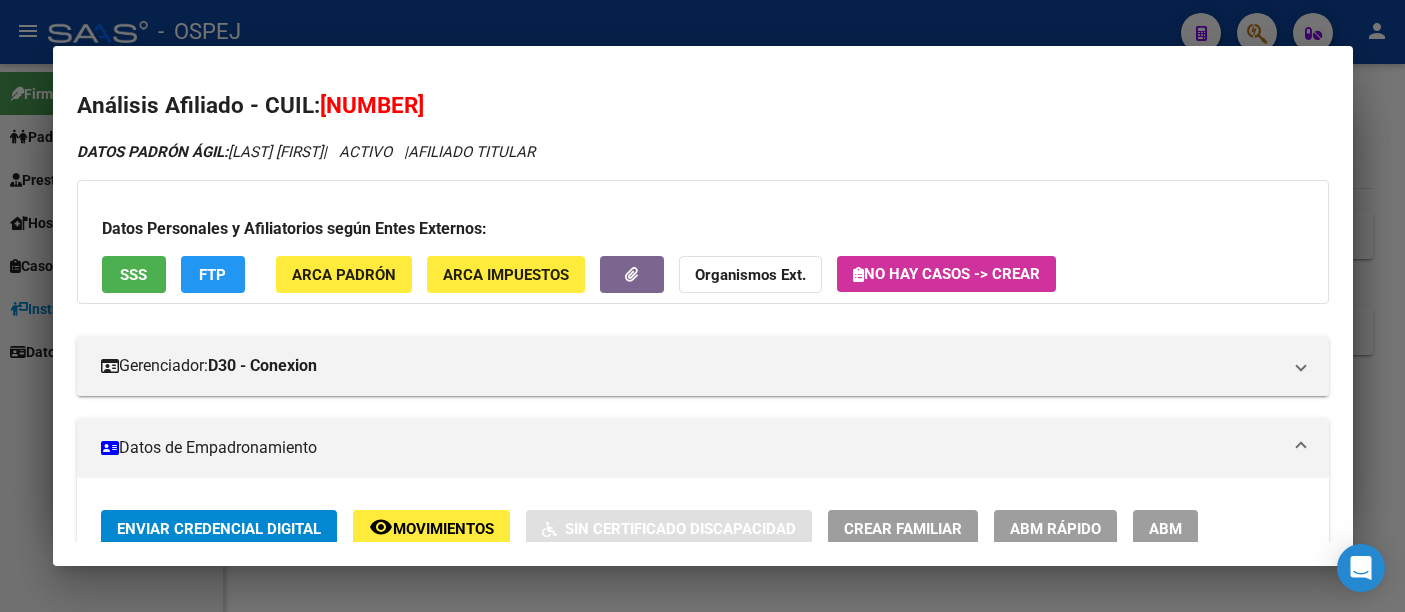 scroll, scrollTop: 0, scrollLeft: 0, axis: both 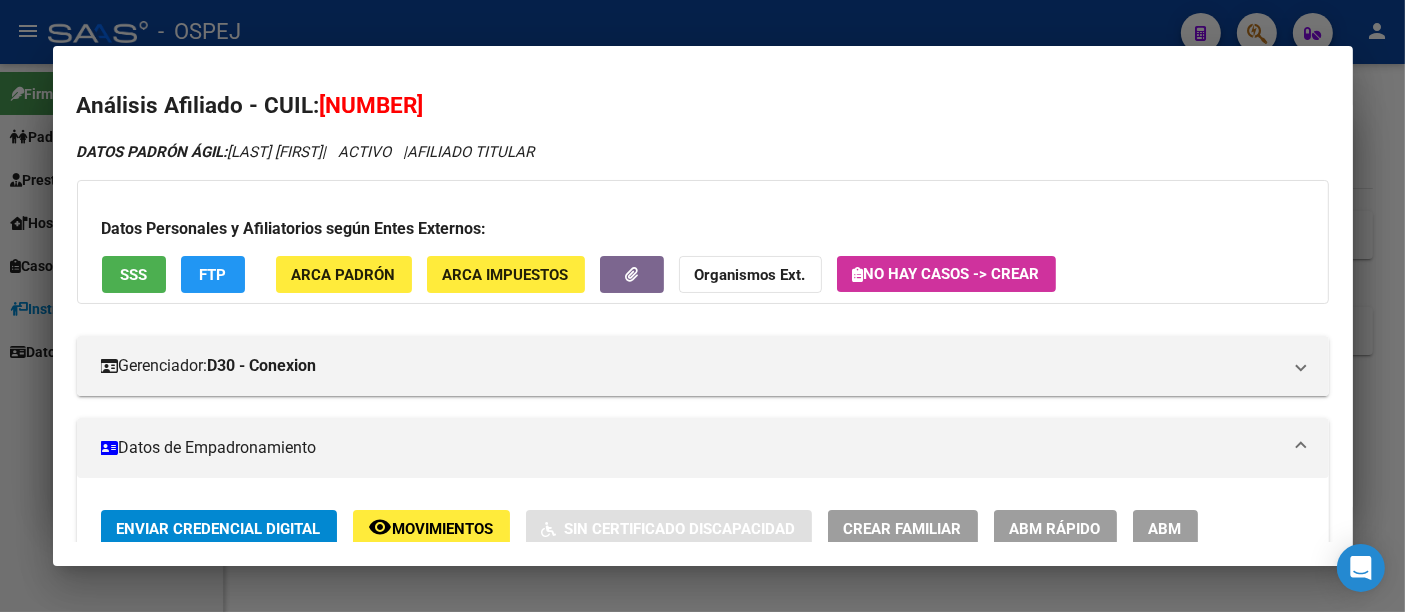 click at bounding box center (702, 306) 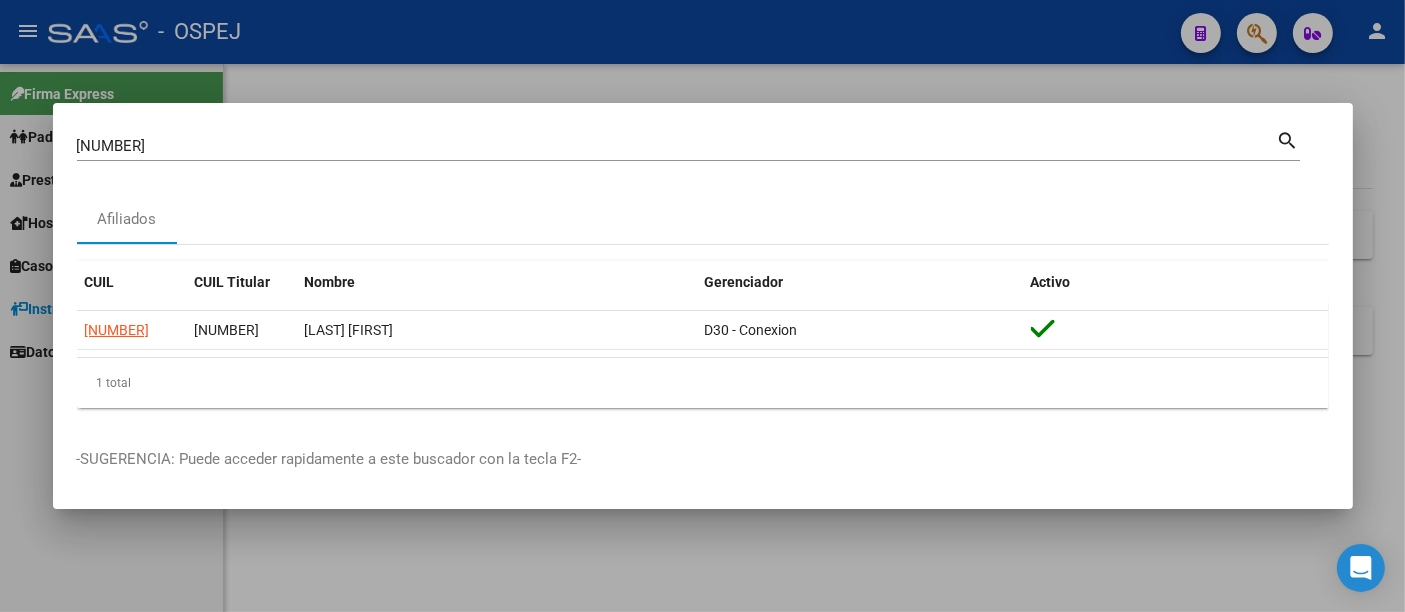click on "[NUMBER]" at bounding box center (677, 146) 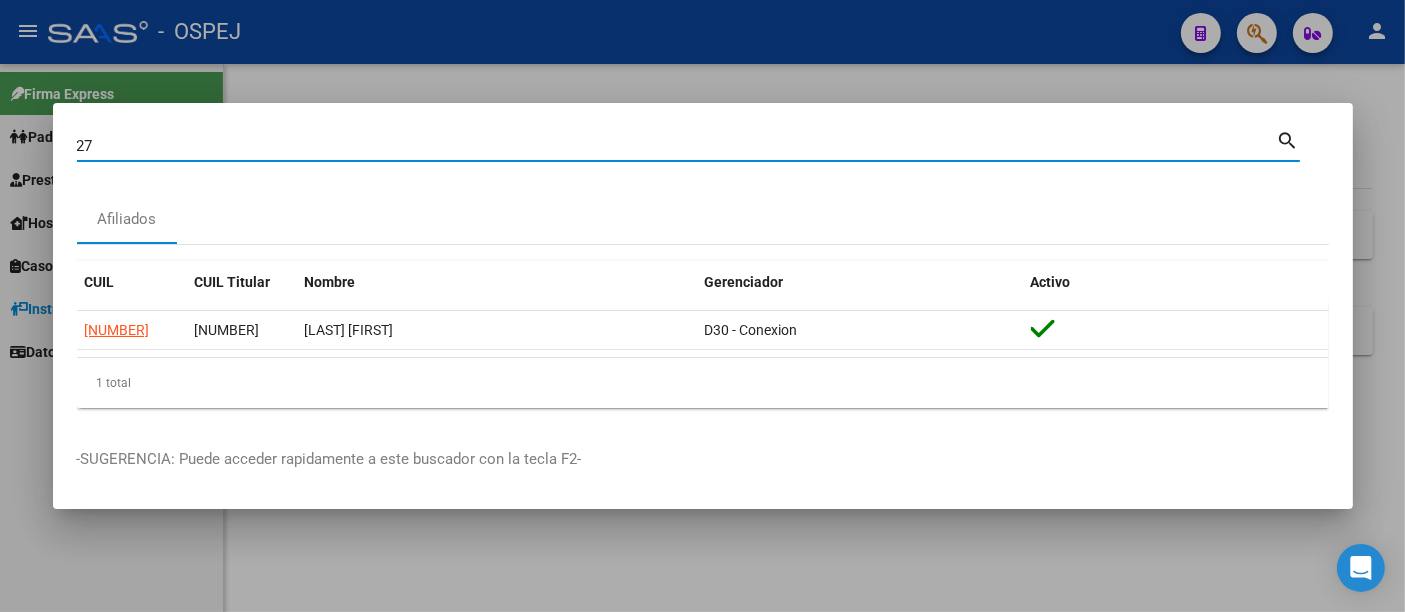 type on "2" 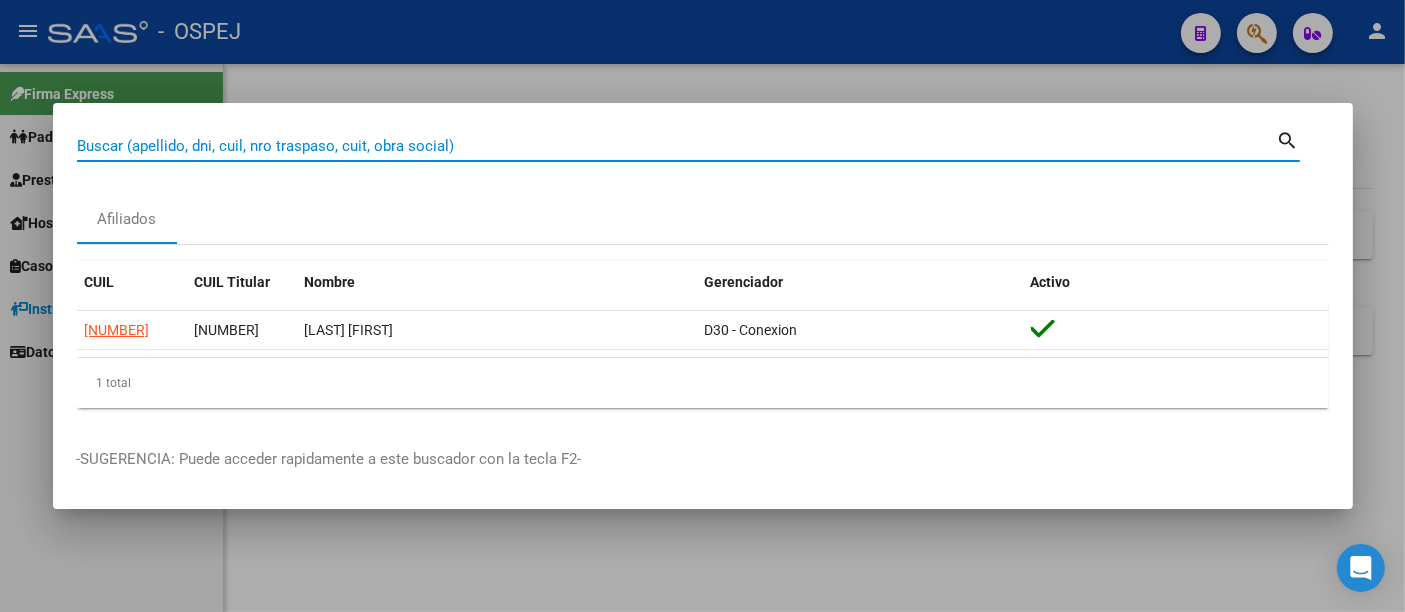 click on "Buscar (apellido, dni, cuil, nro traspaso, cuit, obra social)" at bounding box center [677, 146] 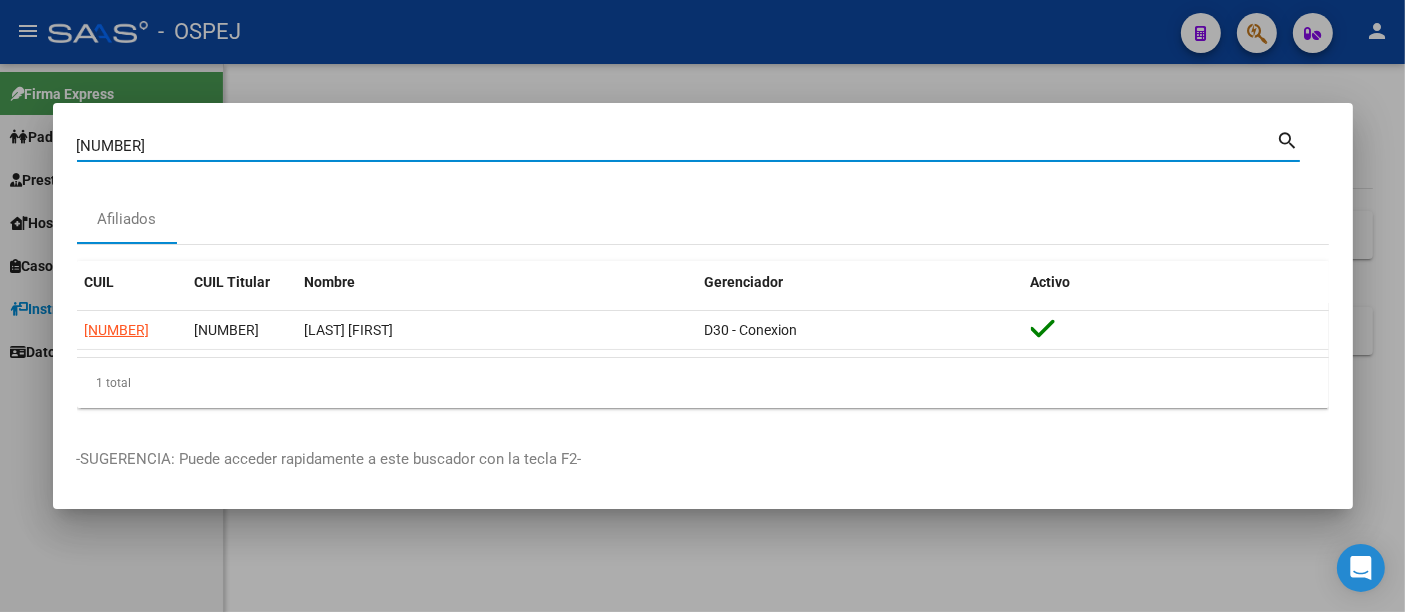 type on "[NUMBER]" 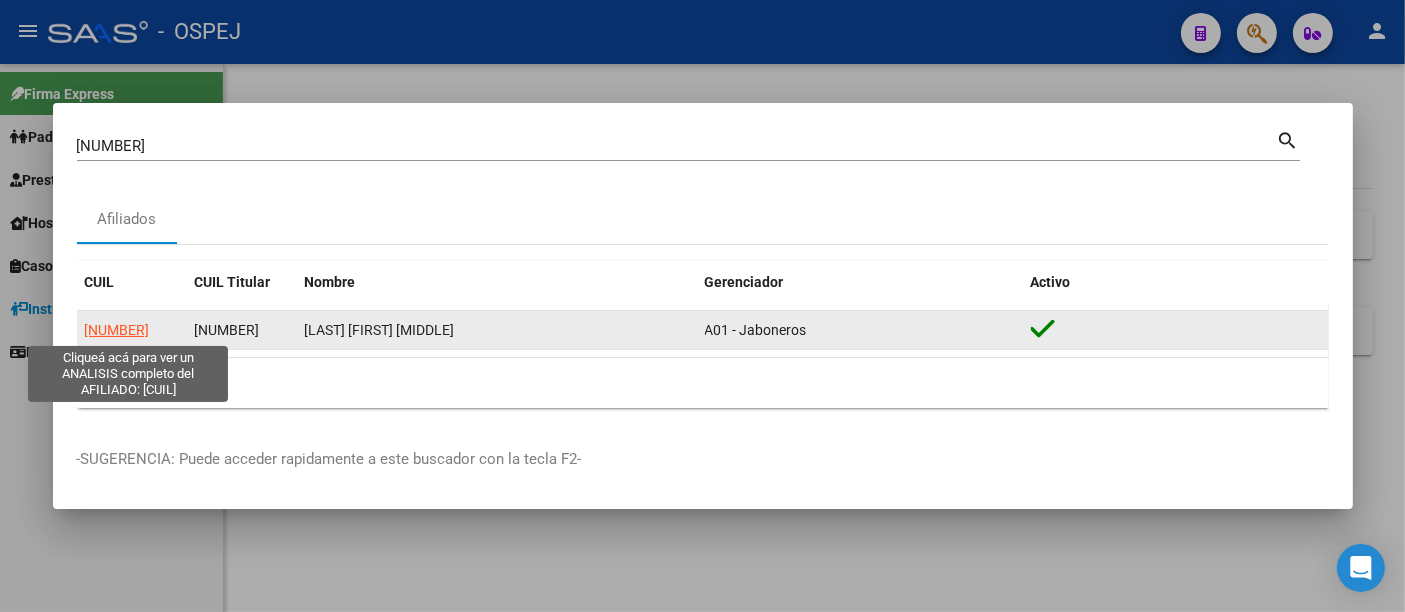 click on "[NUMBER]" 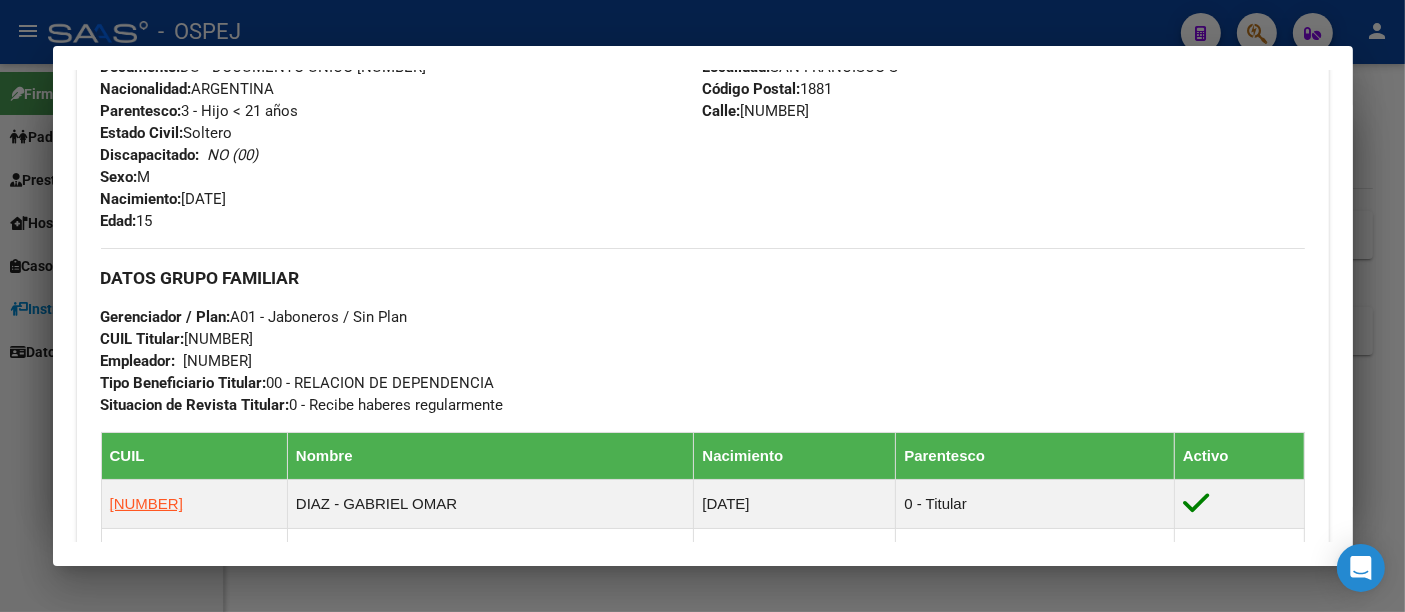 scroll, scrollTop: 777, scrollLeft: 0, axis: vertical 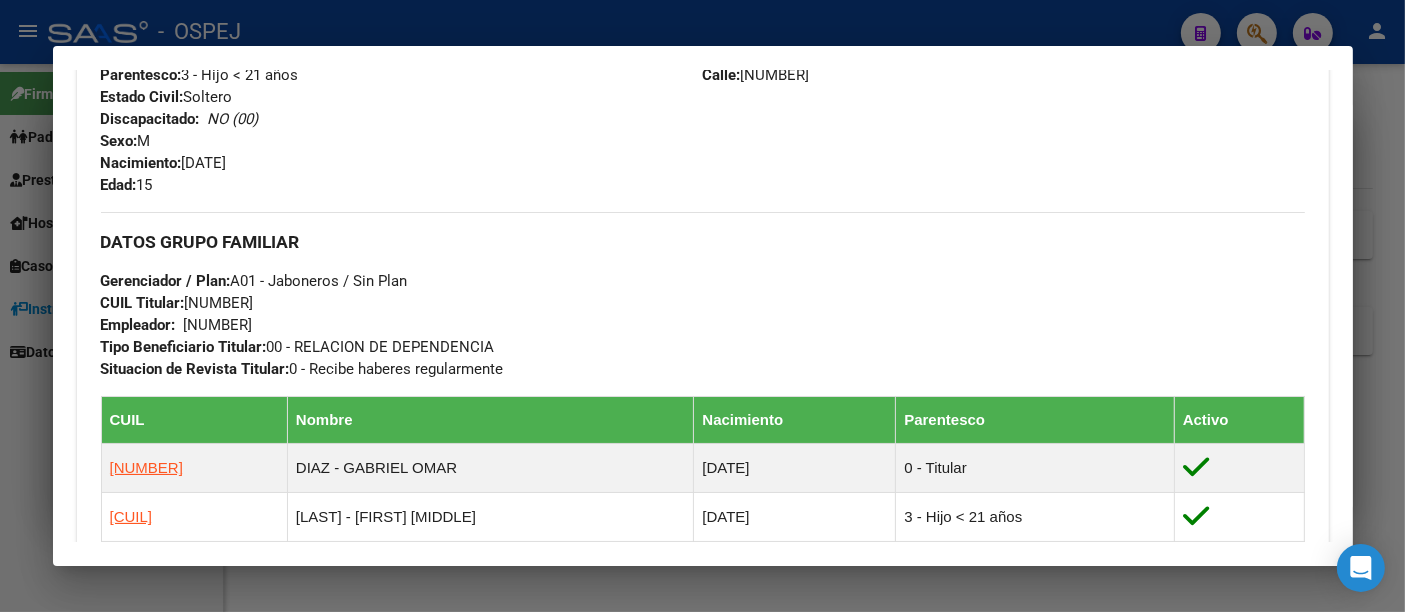 click on "[NUMBER]" at bounding box center (218, 325) 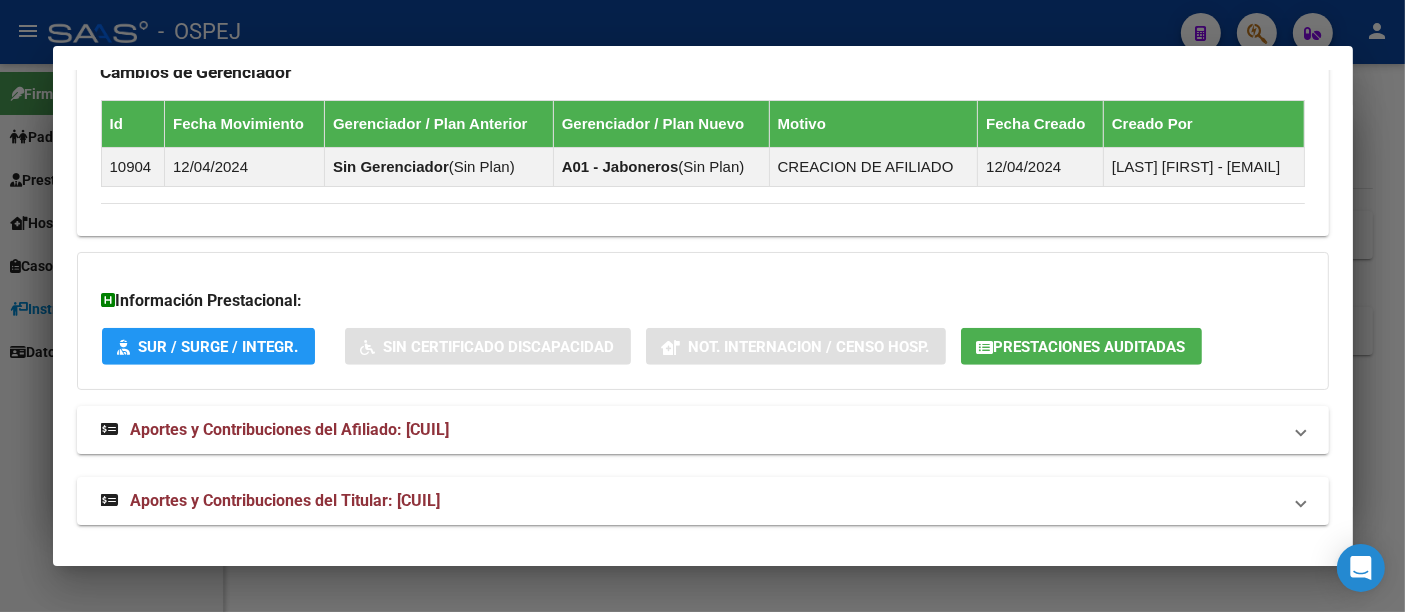 scroll, scrollTop: 1406, scrollLeft: 0, axis: vertical 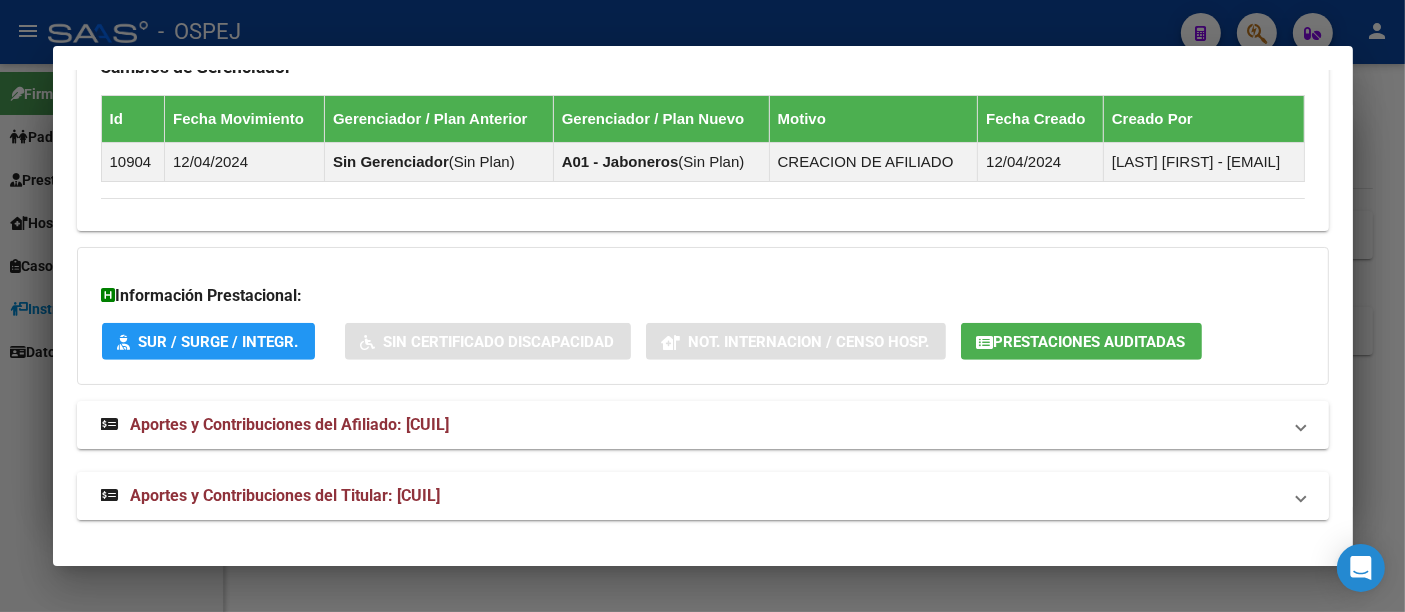 click on "Aportes y Contribuciones del Titular: [CUIL]" at bounding box center (286, 495) 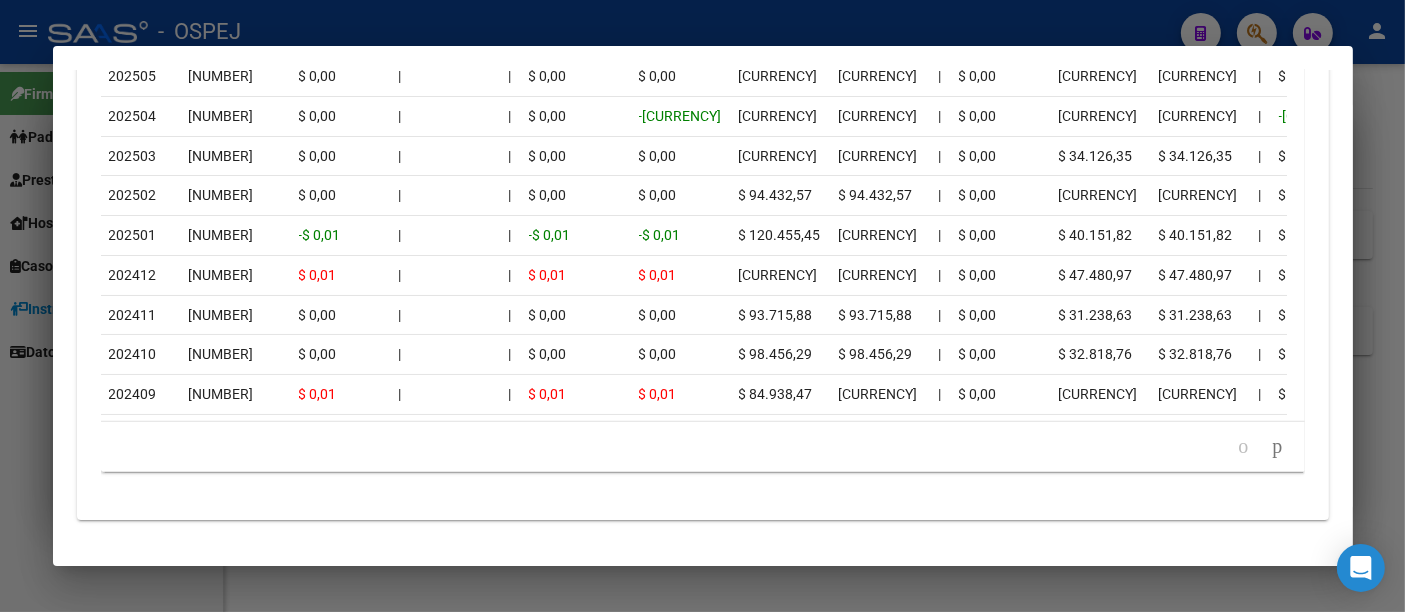 scroll, scrollTop: 2384, scrollLeft: 0, axis: vertical 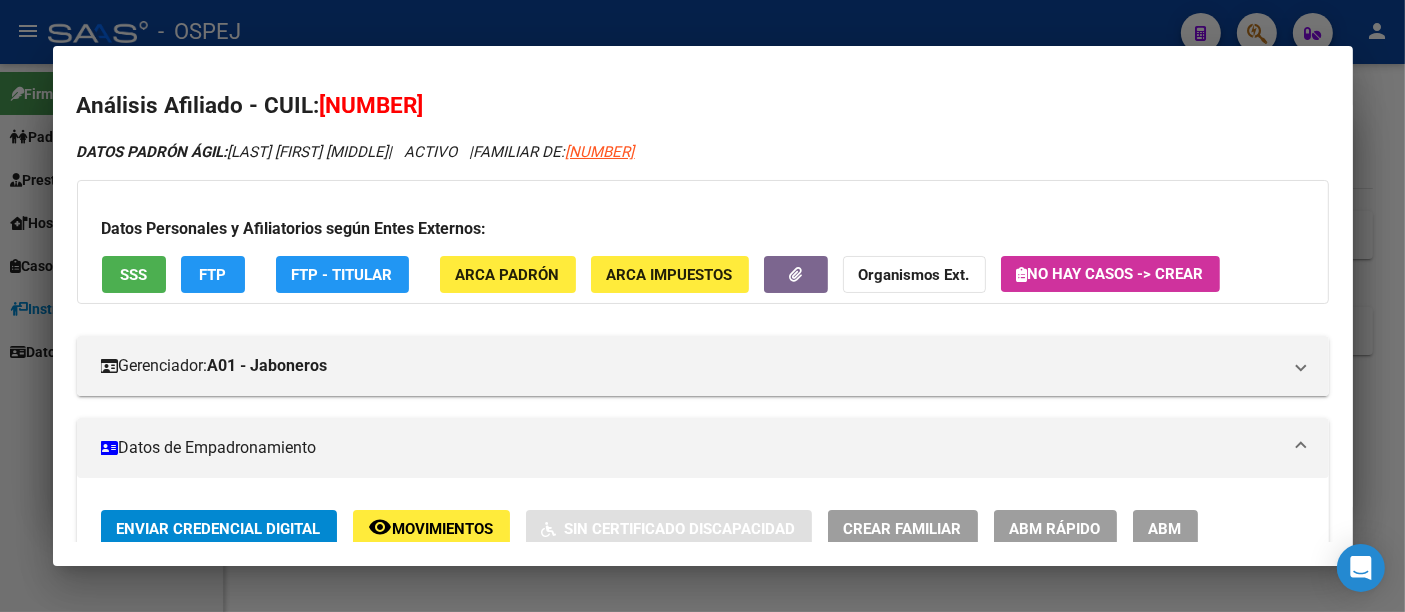 click at bounding box center [702, 306] 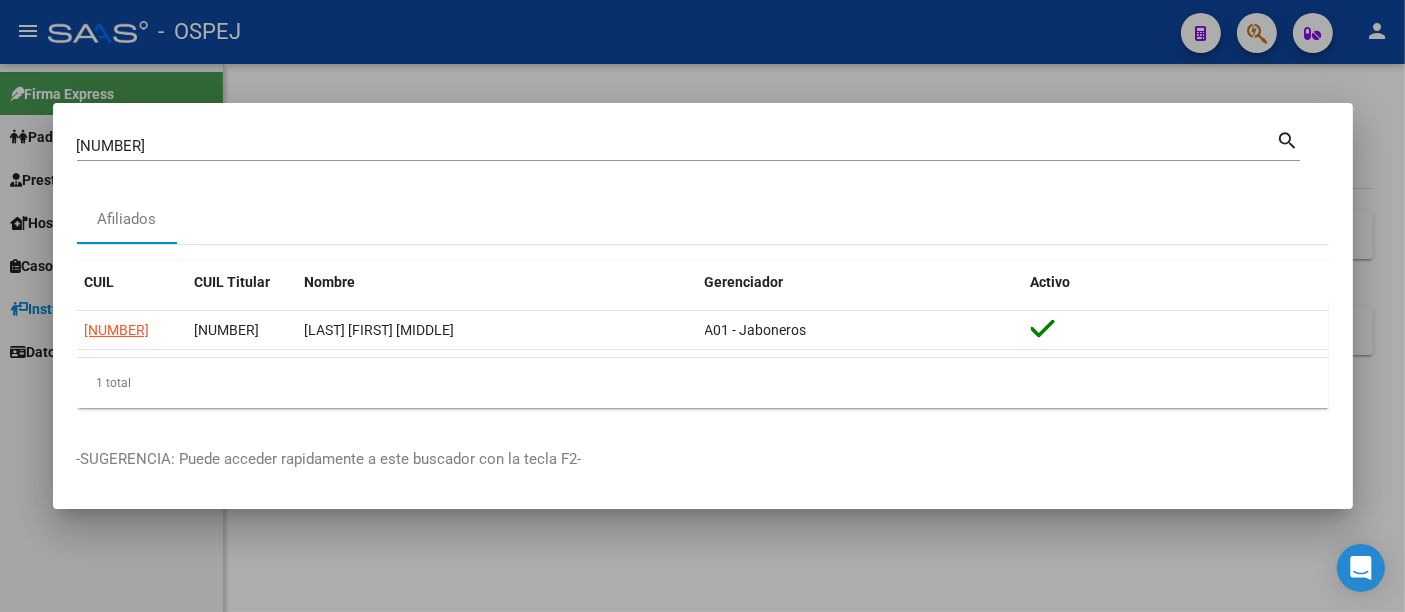click on "[NUMBER]" at bounding box center [677, 146] 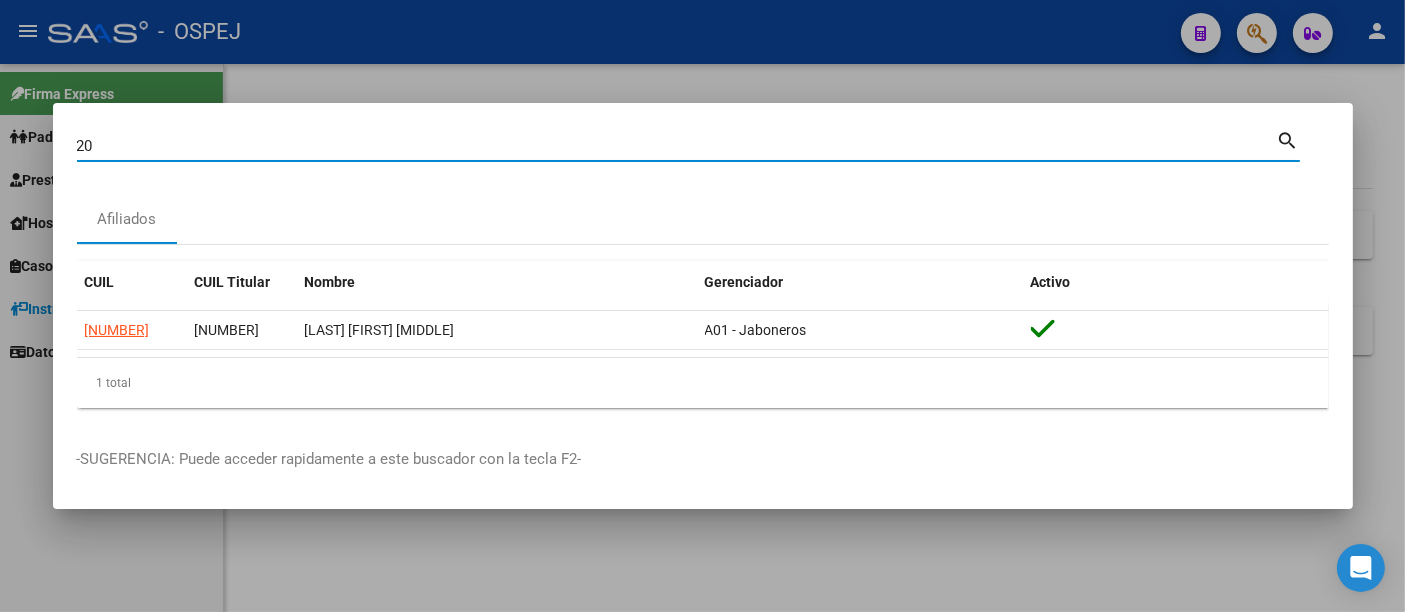 type on "2" 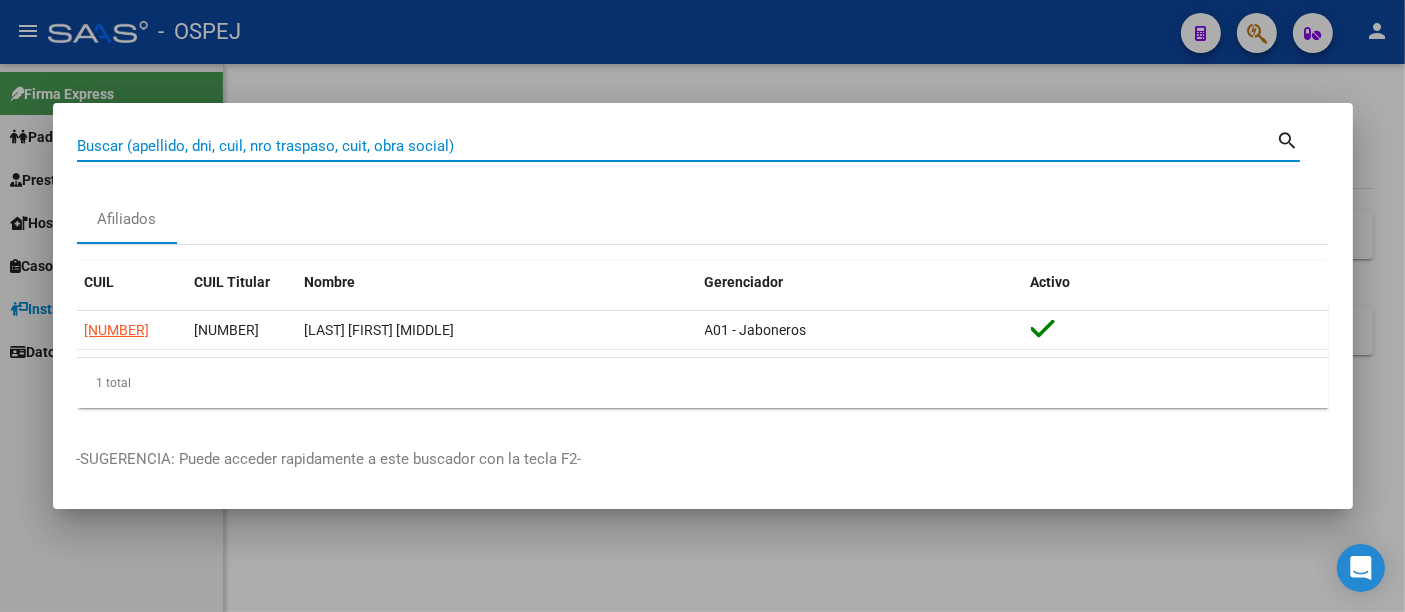 paste on "[NUMBER]" 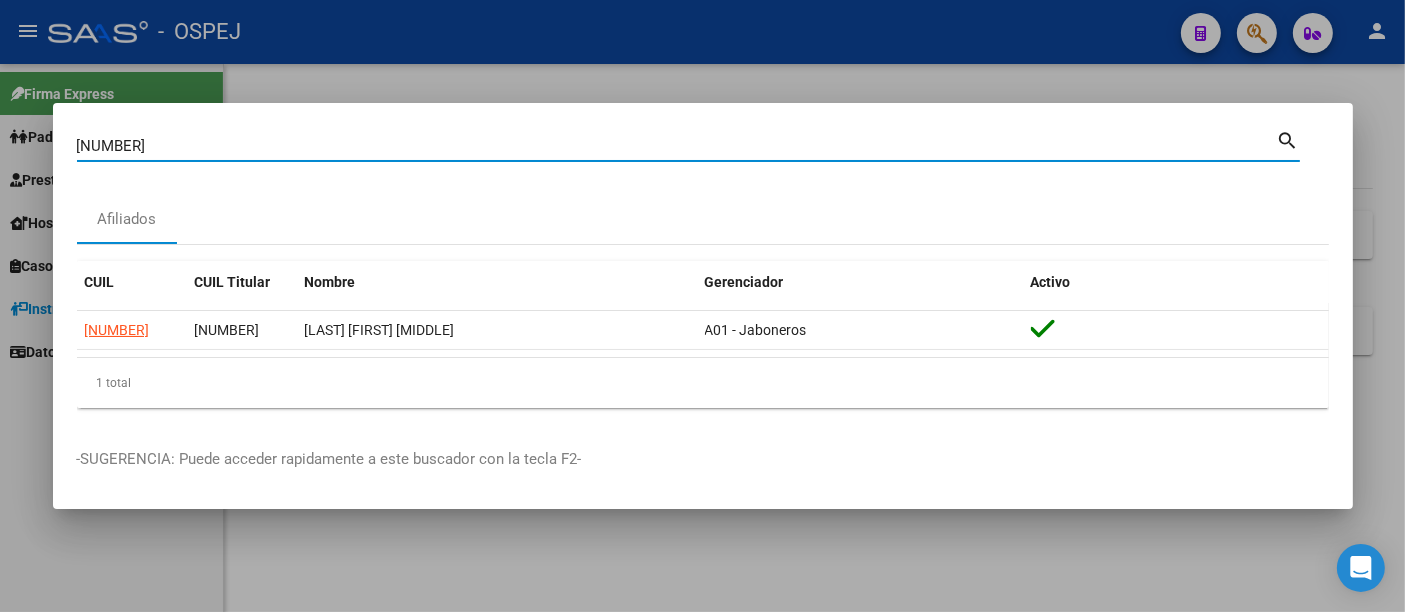 type on "[NUMBER]" 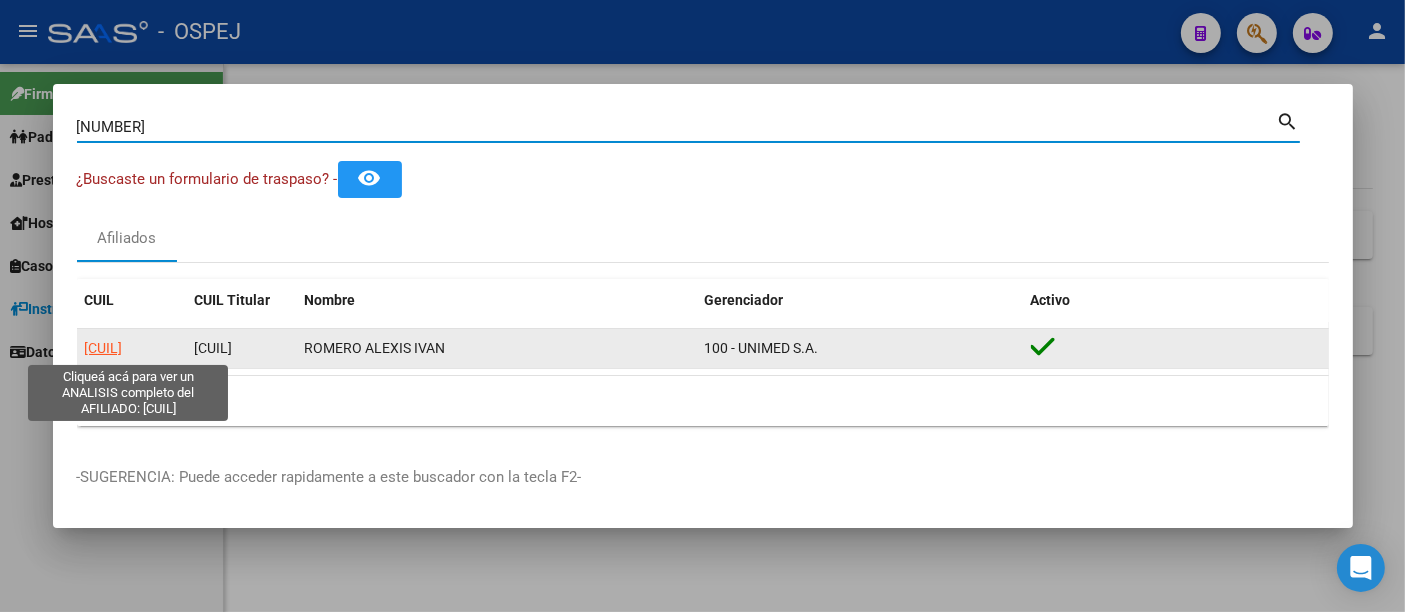 click on "[CUIL]" 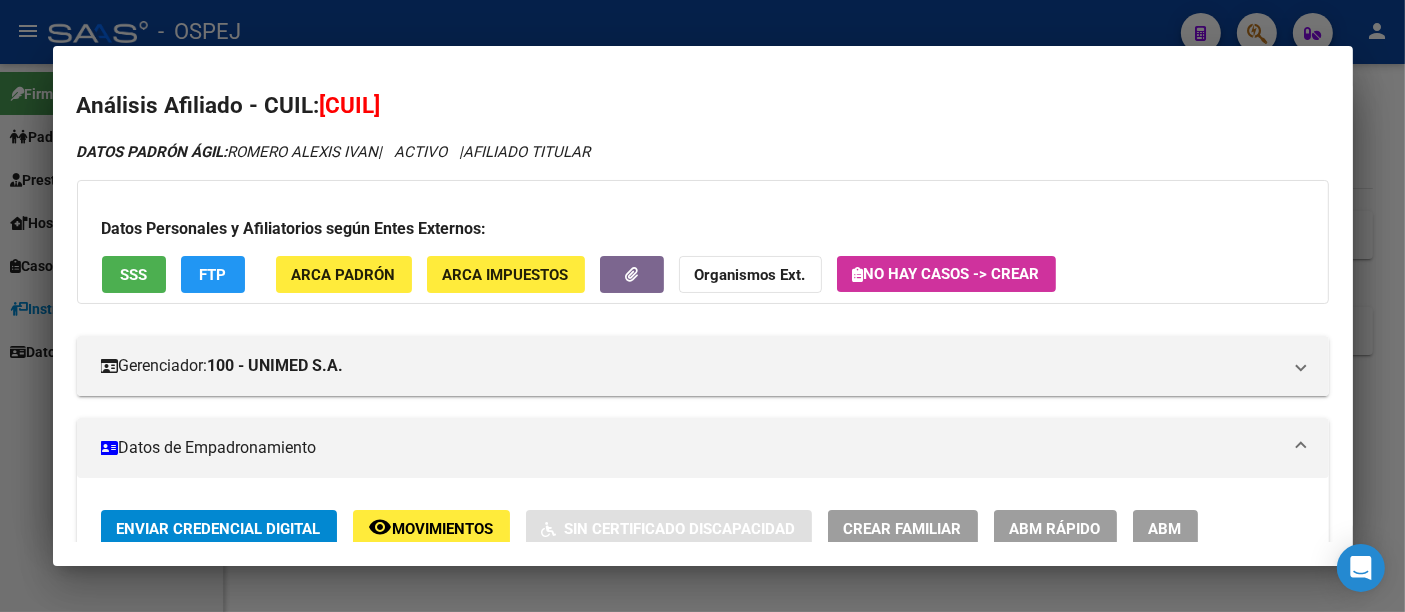 click at bounding box center [702, 306] 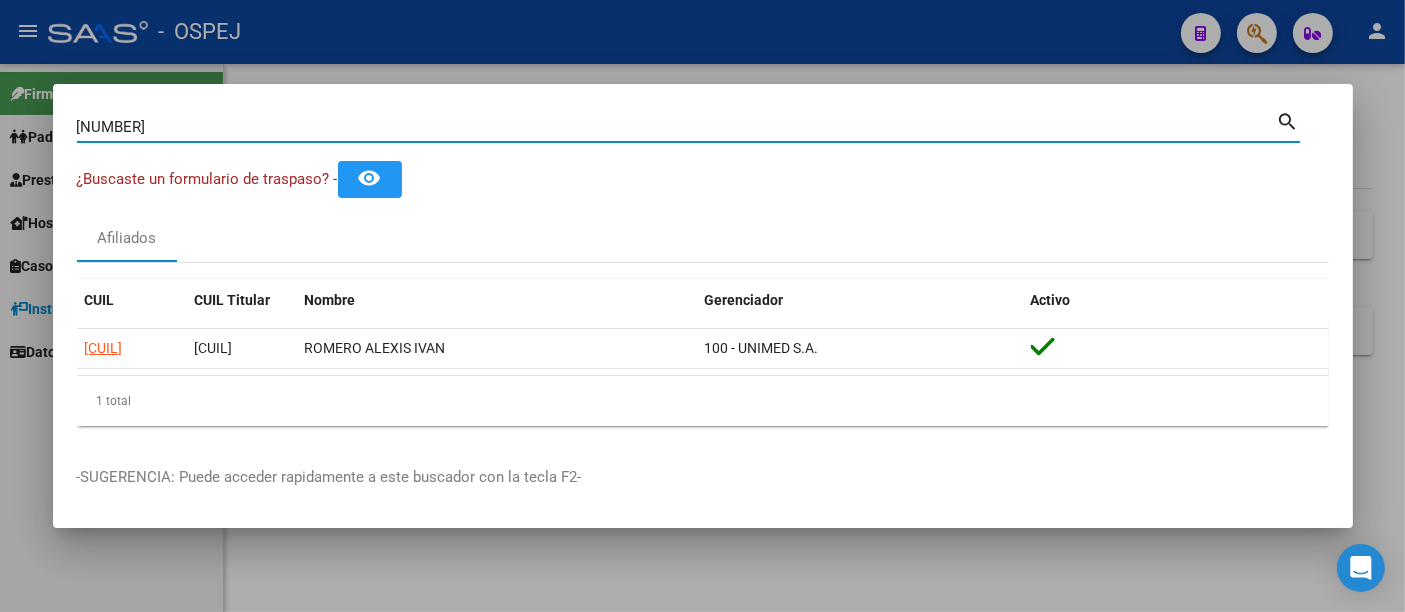 click on "[NUMBER]" at bounding box center (677, 127) 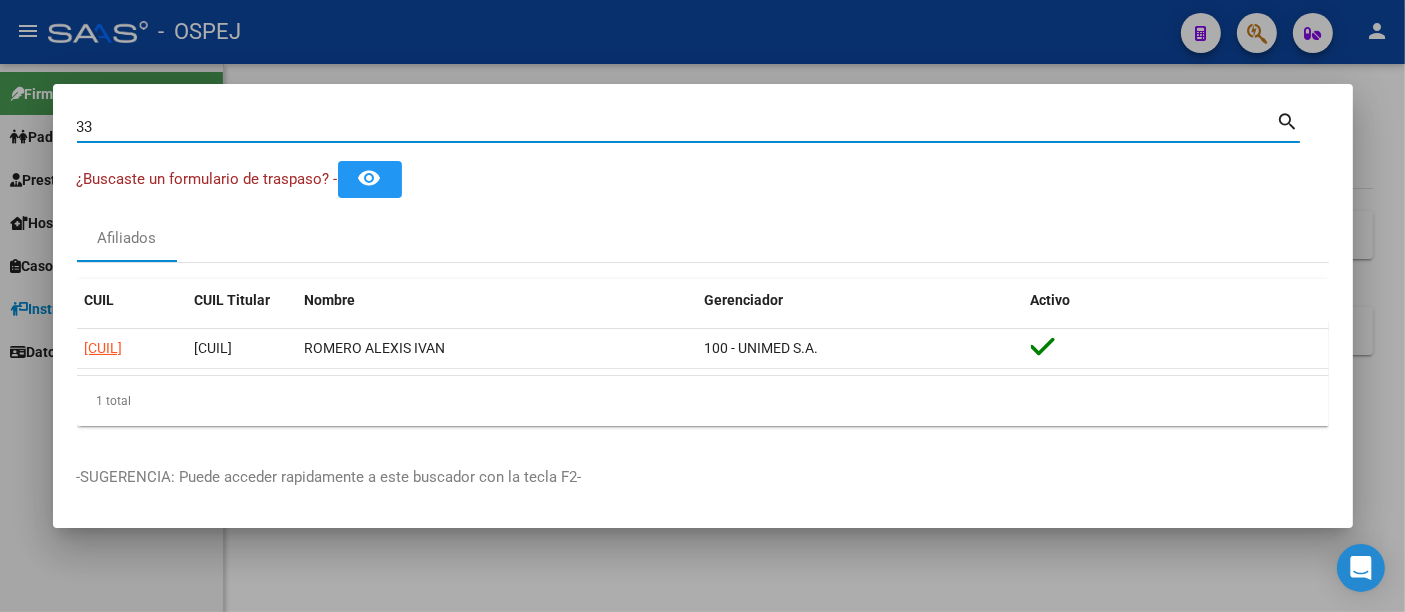 type on "3" 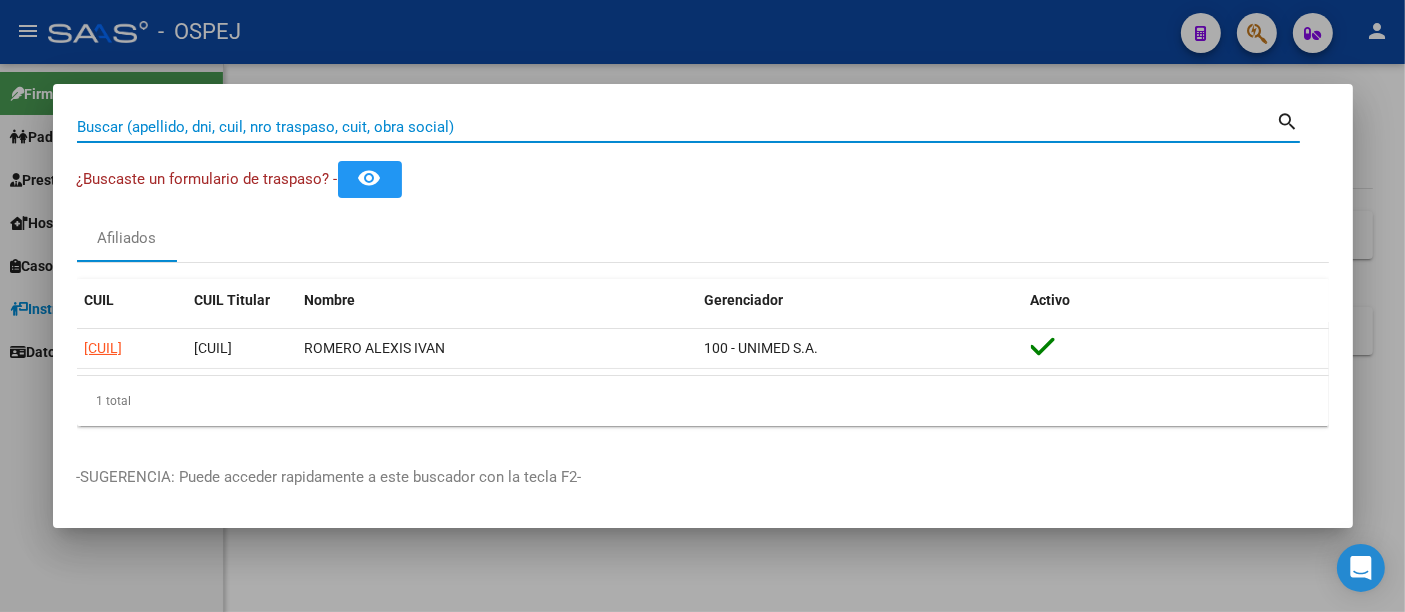 paste on "[NUMBER]" 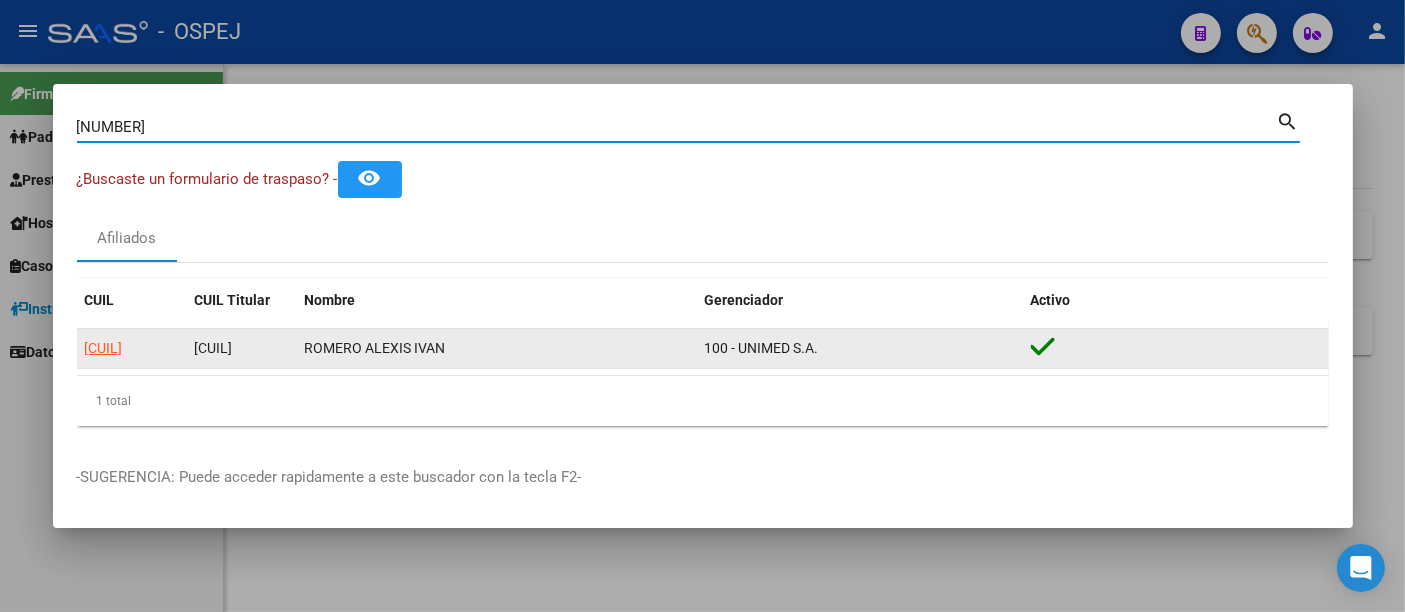 type on "[NUMBER]" 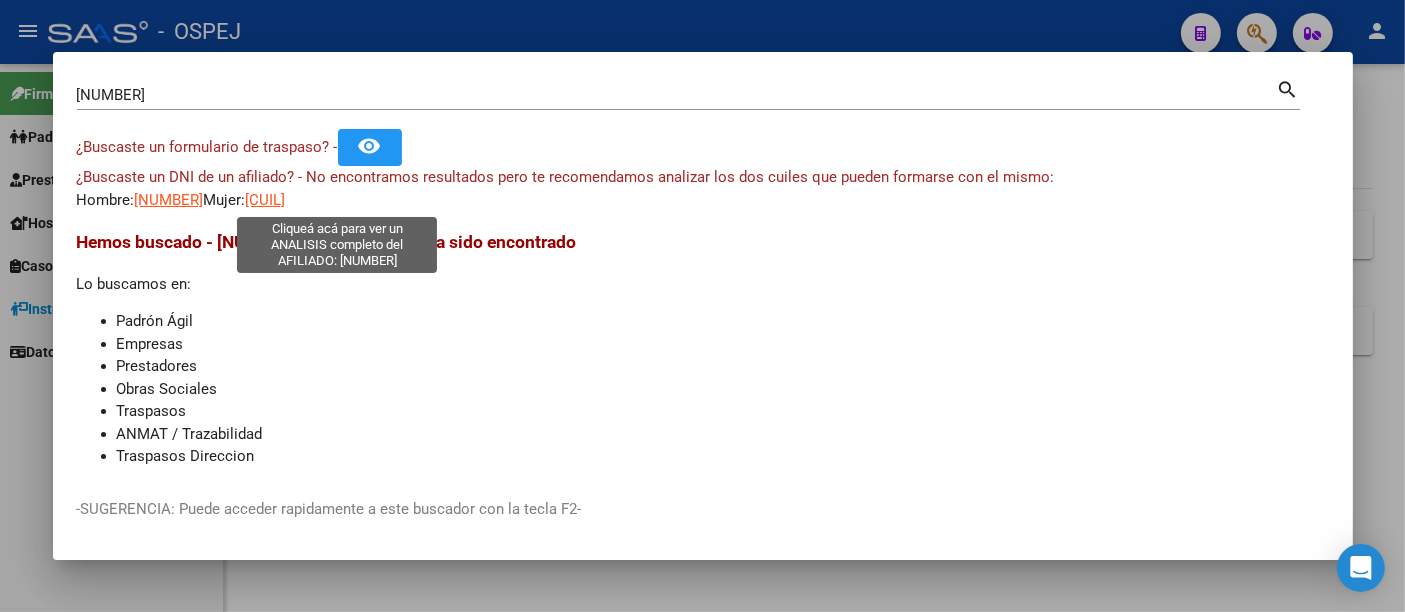 click on "[CUIL]" at bounding box center (266, 200) 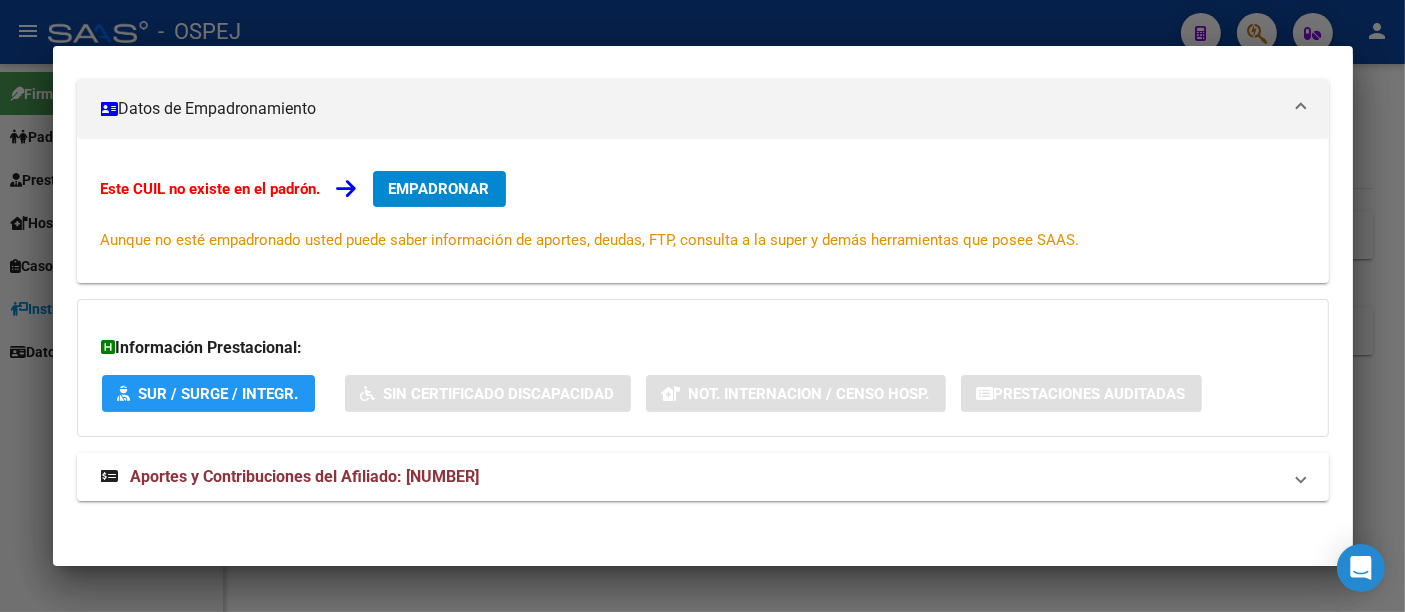 scroll, scrollTop: 269, scrollLeft: 0, axis: vertical 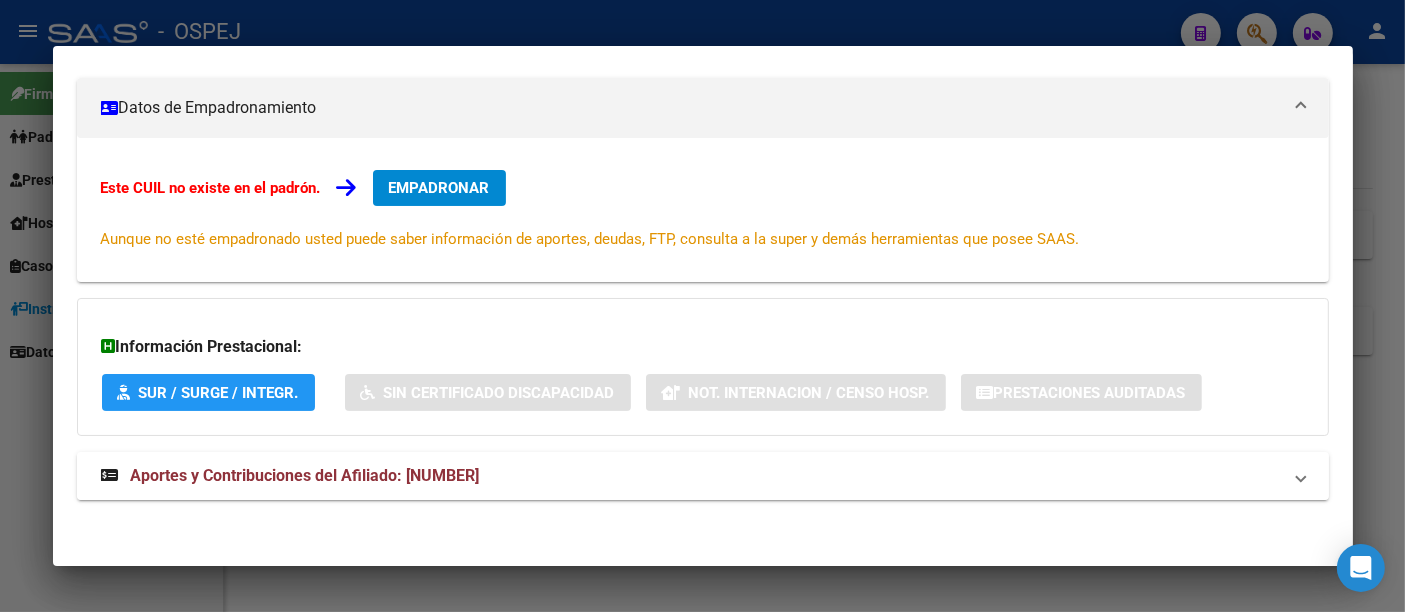 click on "Aportes y Contribuciones del Afiliado: [NUMBER]" at bounding box center (305, 475) 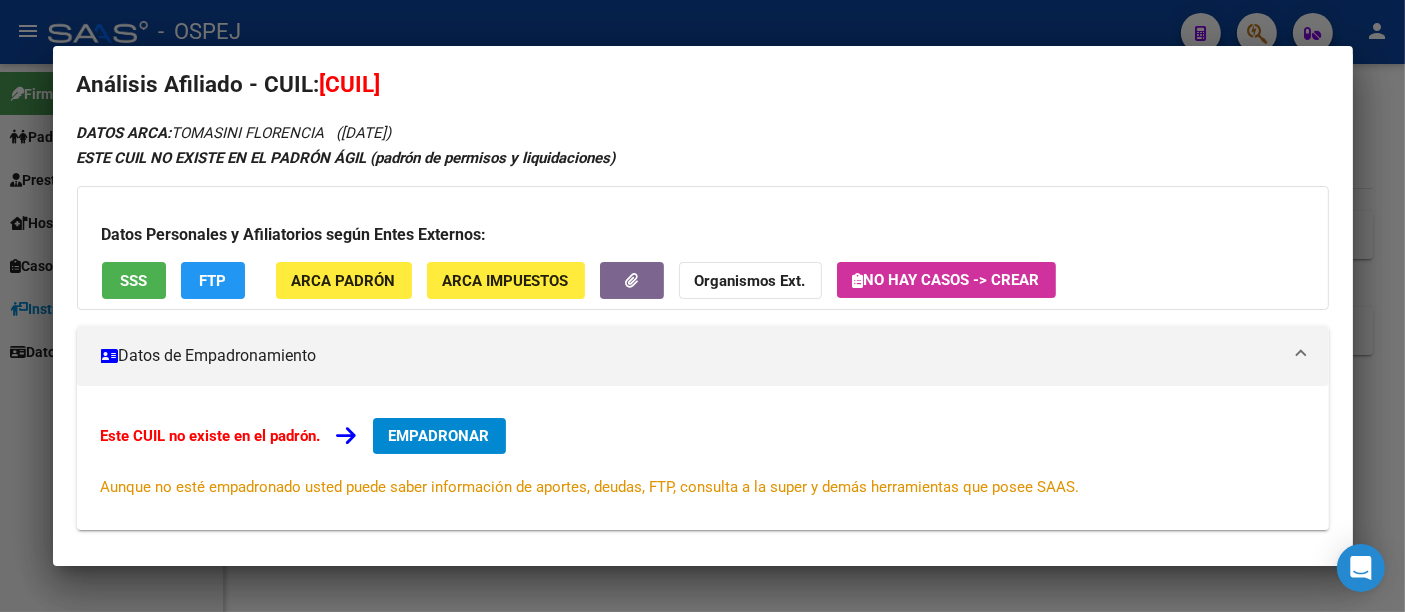 scroll, scrollTop: 14, scrollLeft: 0, axis: vertical 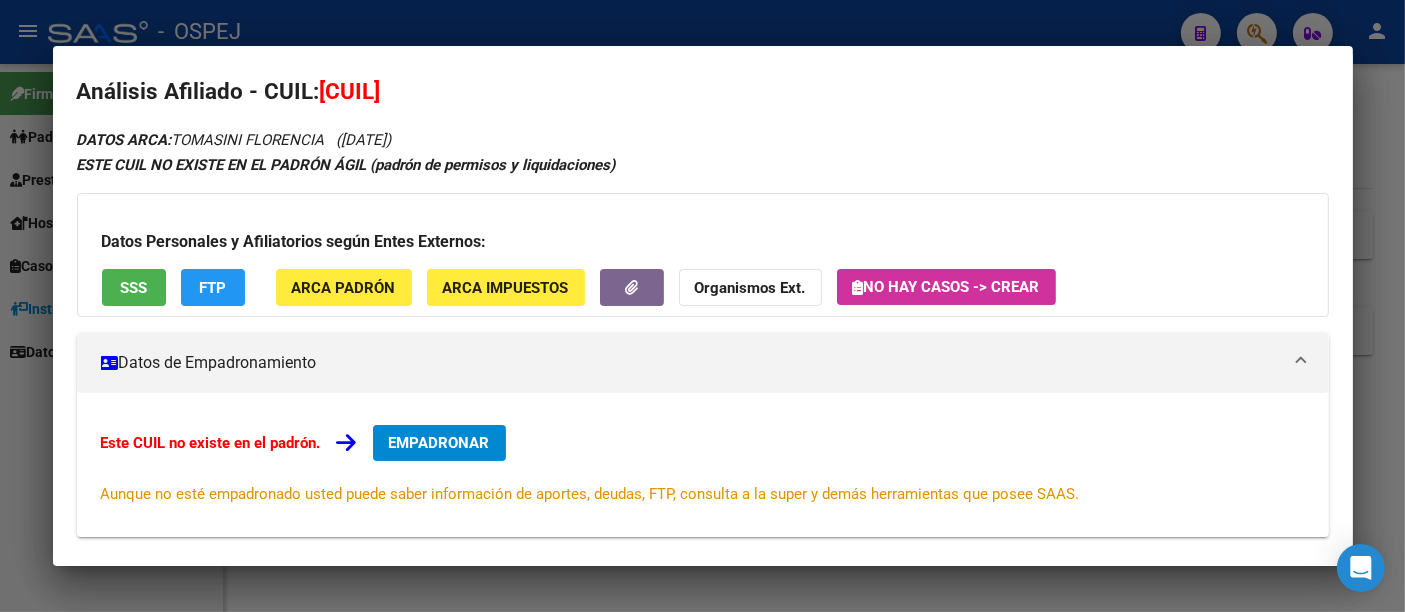 click at bounding box center [702, 306] 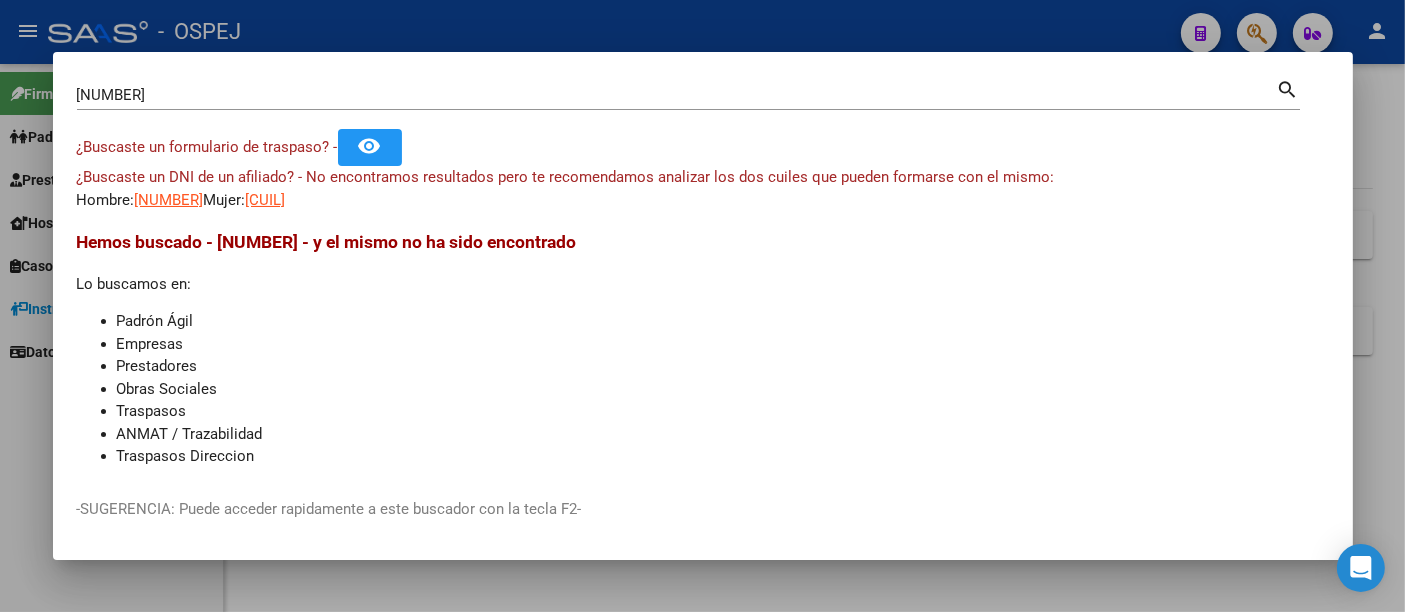 click on "[NUMBER]" at bounding box center (677, 95) 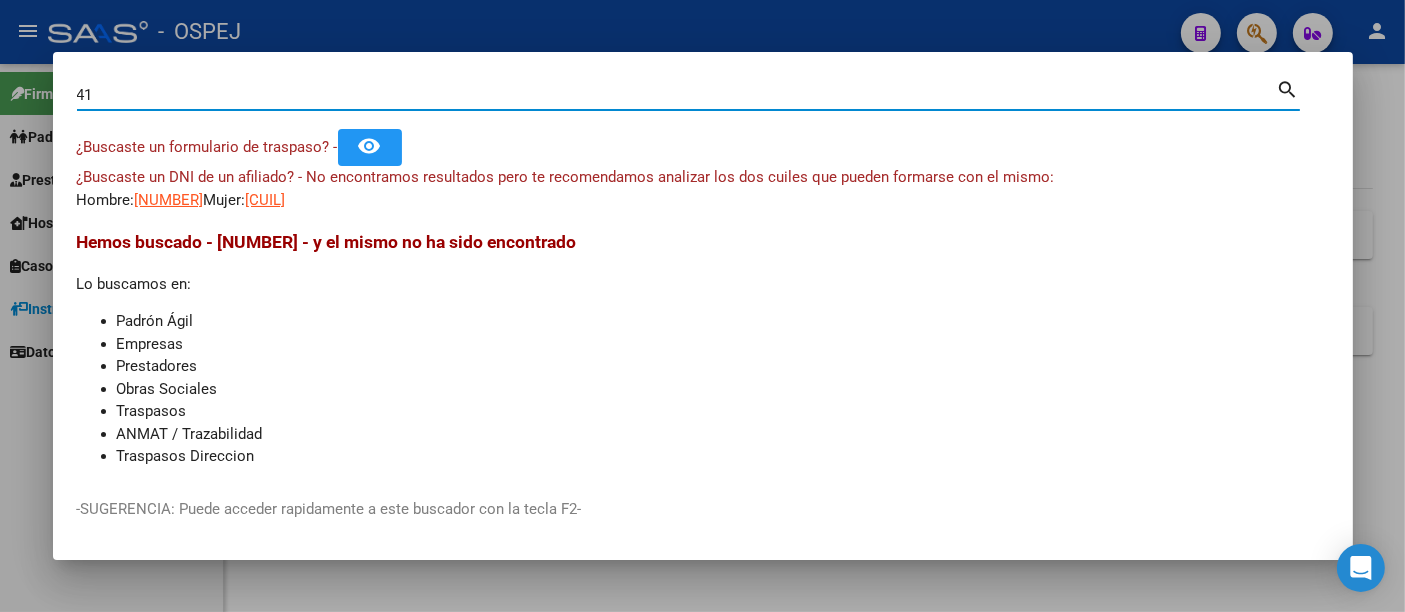 type on "4" 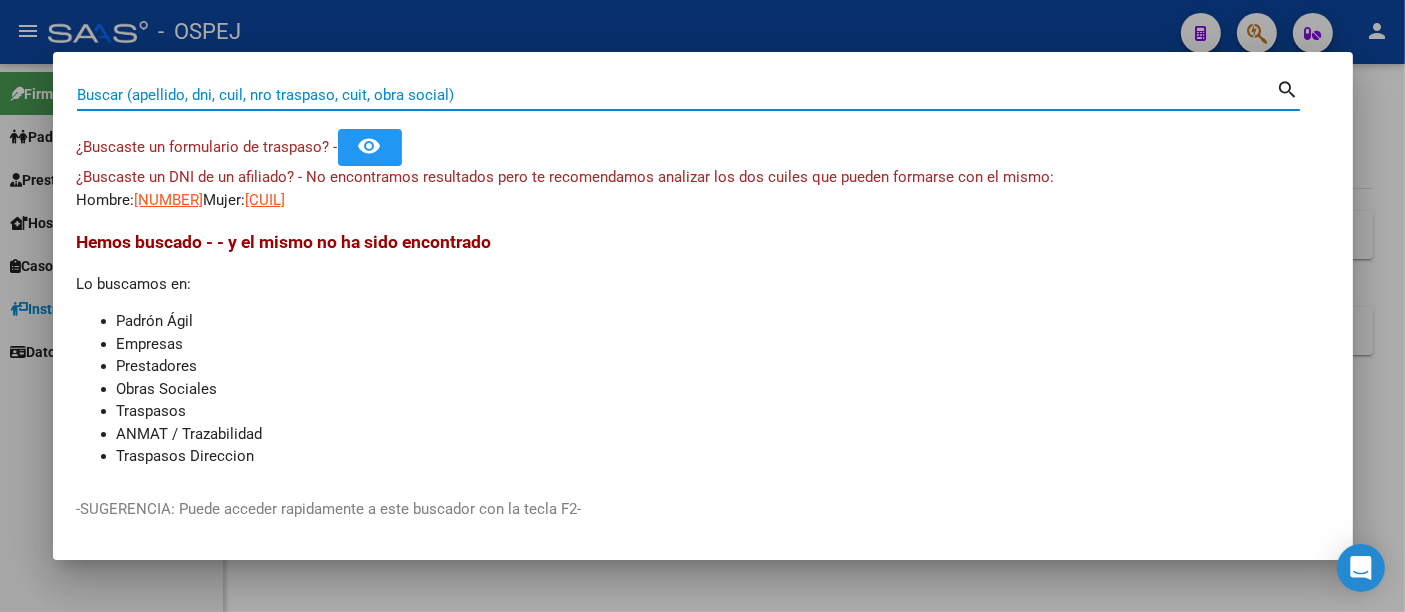 paste on "[CUIL]" 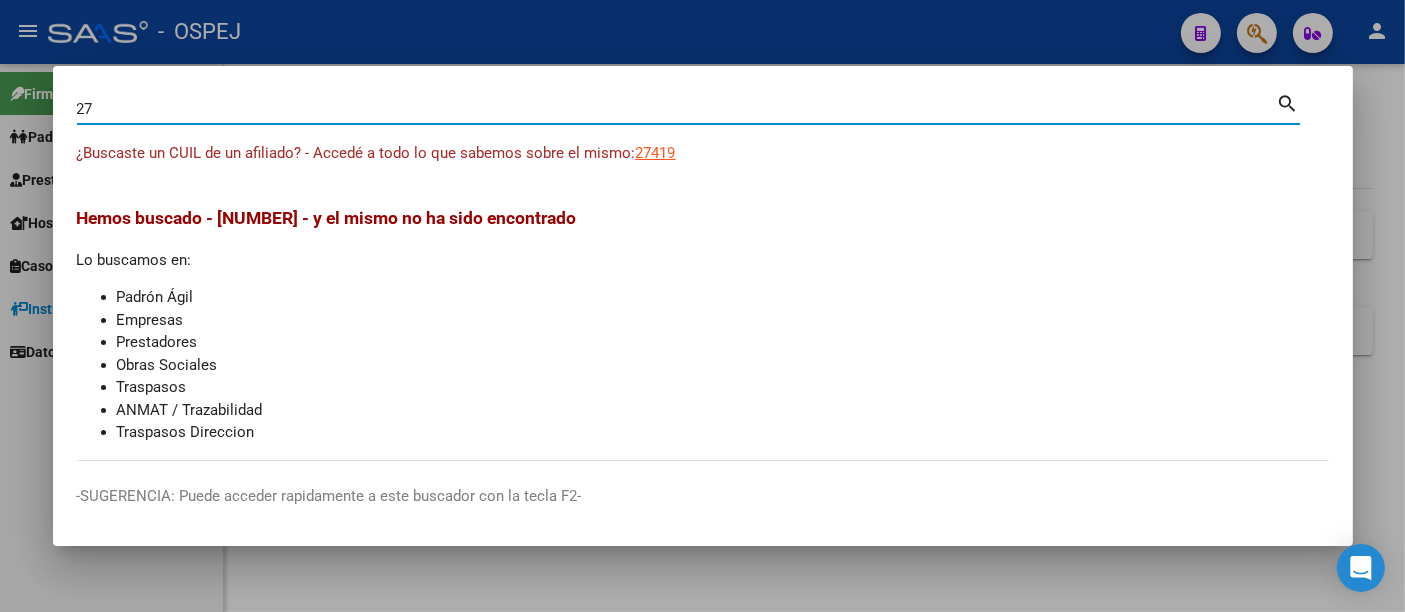 type on "2" 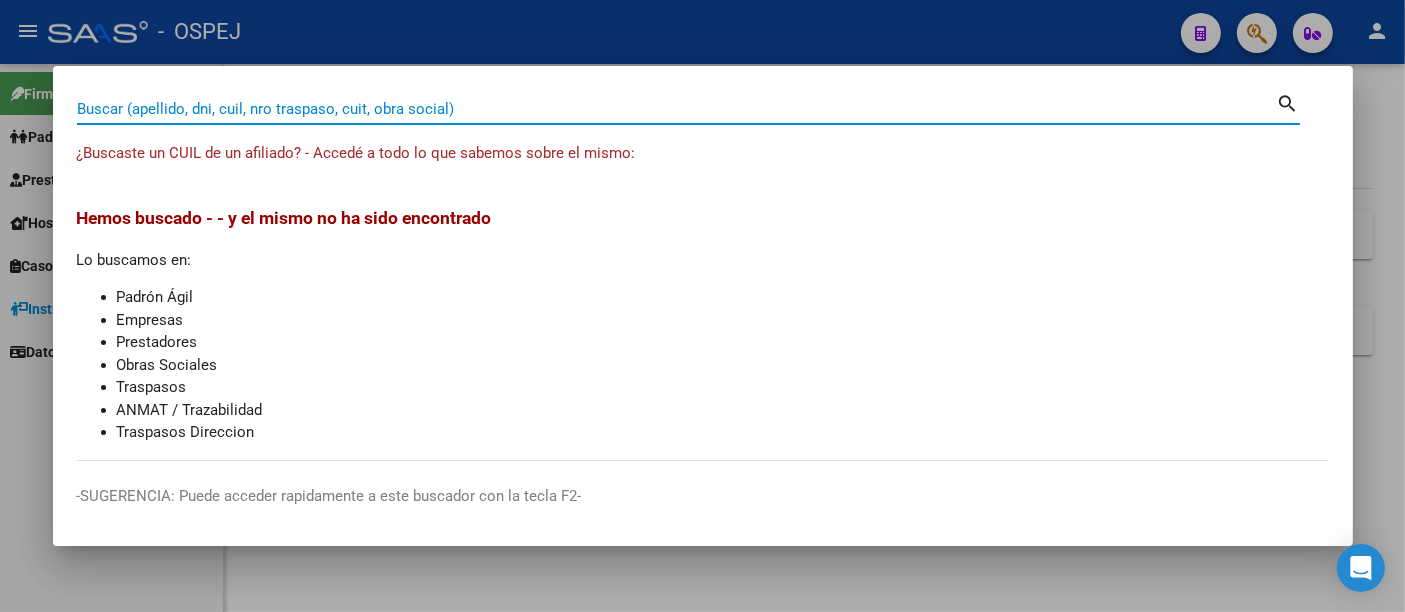 paste on "[NUMBER]" 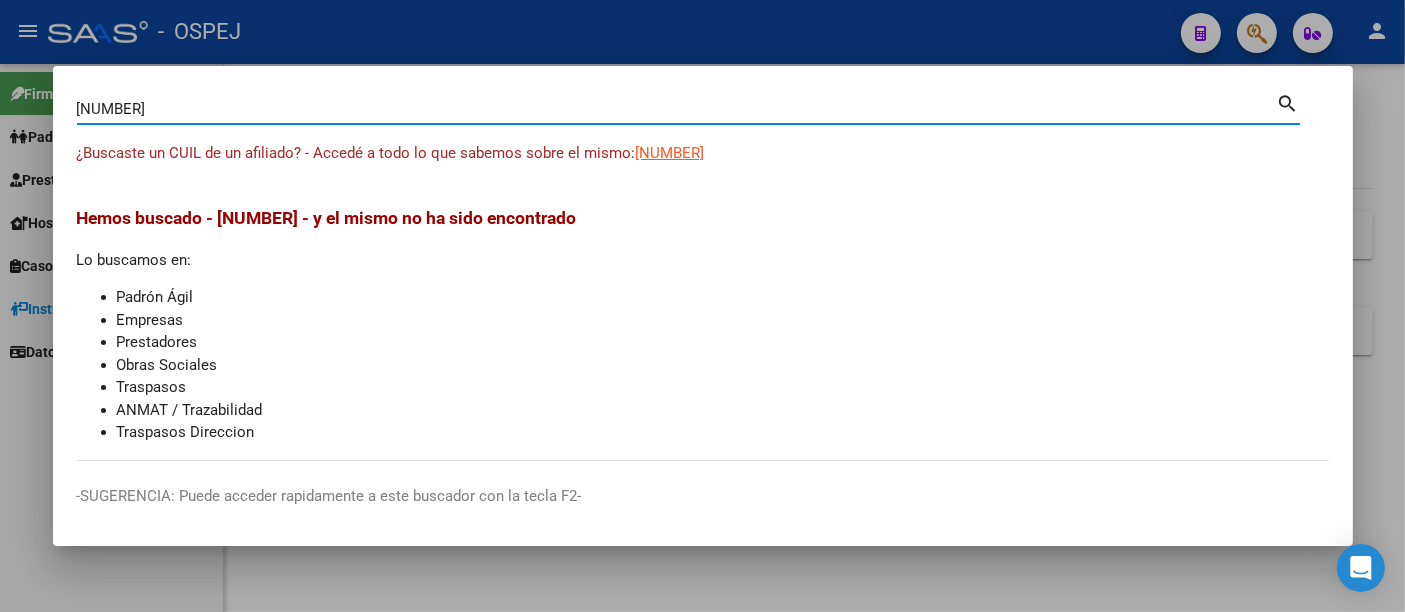 type on "[NUMBER]" 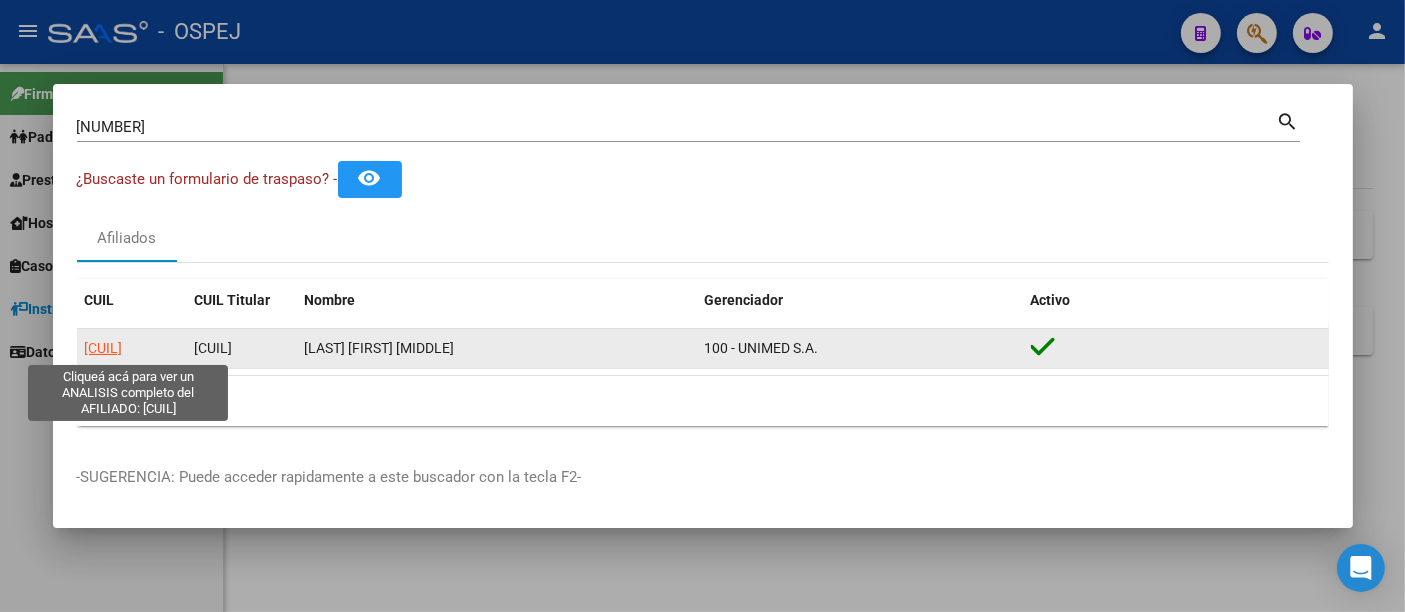 click on "[CUIL]" 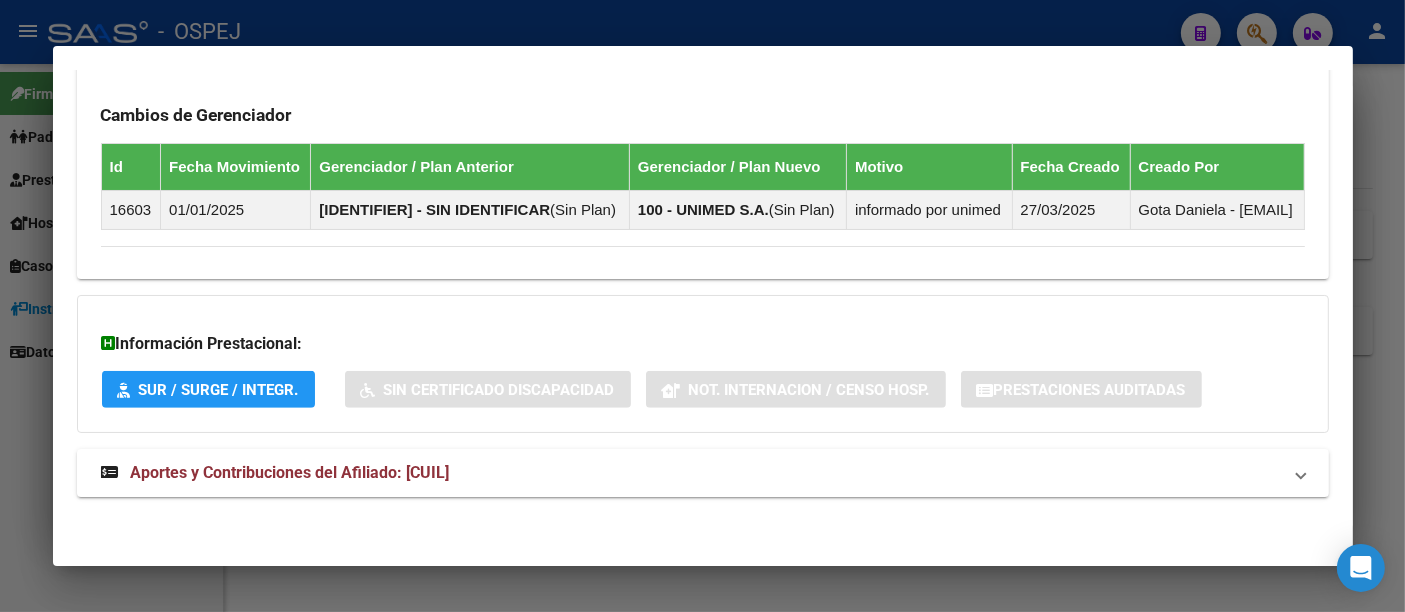 scroll, scrollTop: 1234, scrollLeft: 0, axis: vertical 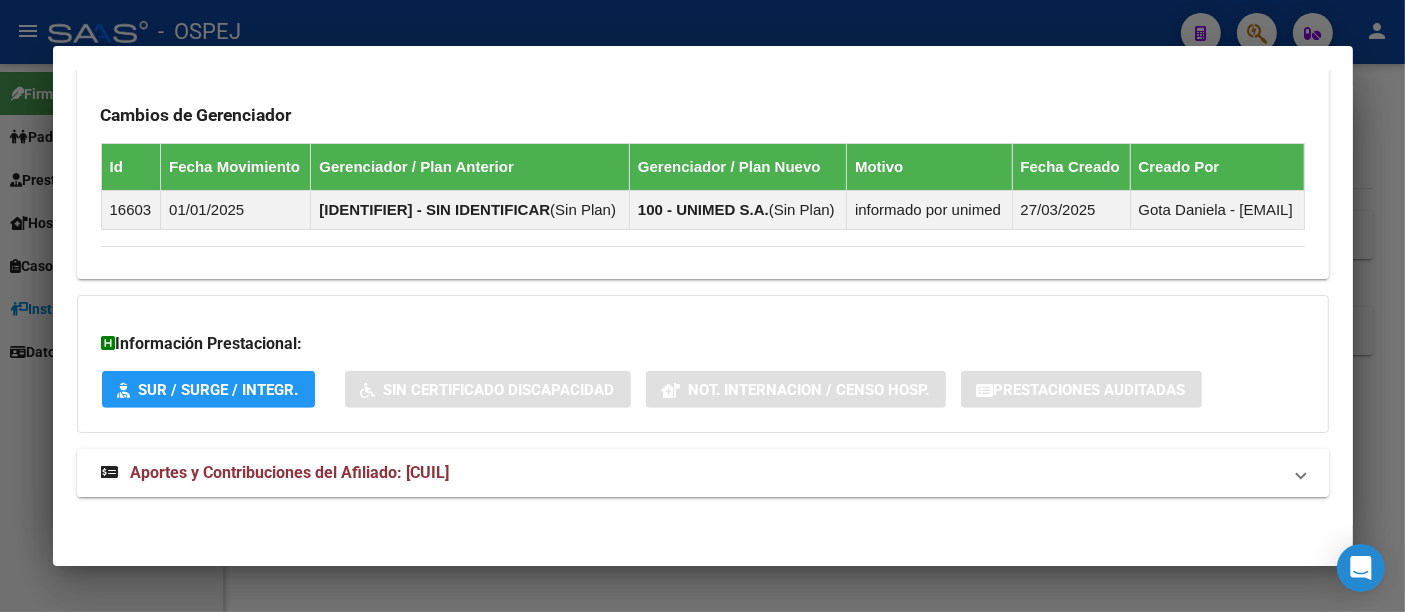 click on "Aportes y Contribuciones del Afiliado: [CUIL]" at bounding box center (290, 472) 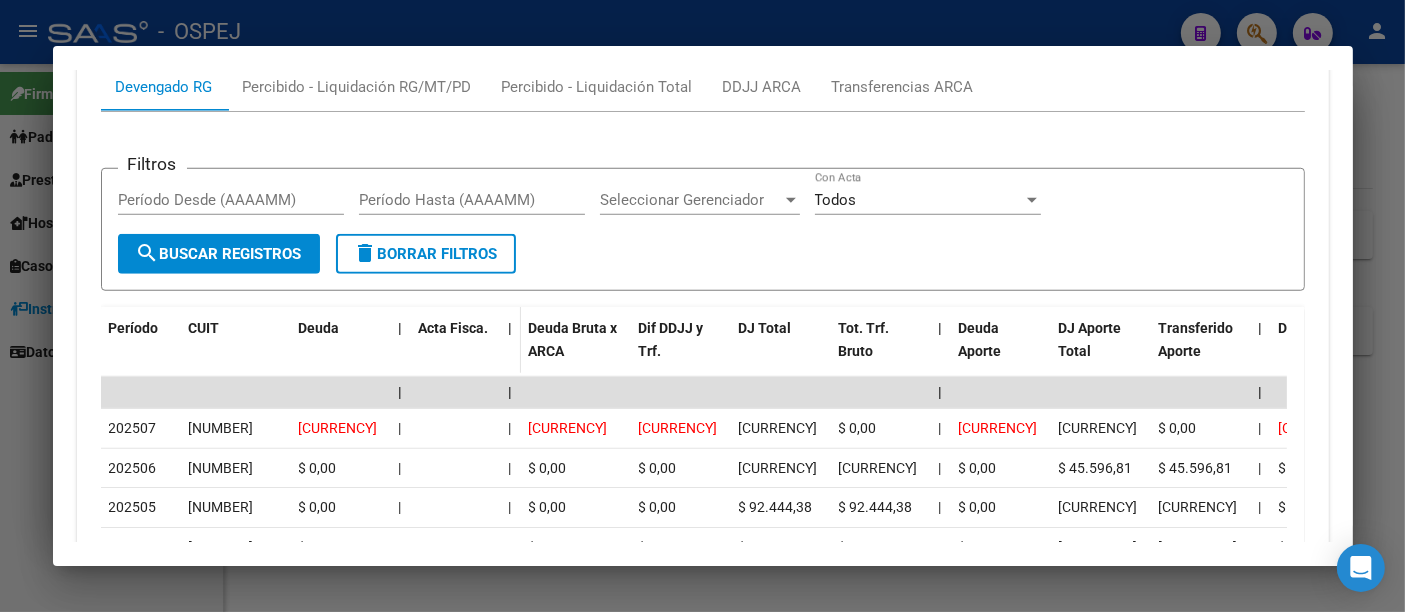 scroll, scrollTop: 1789, scrollLeft: 0, axis: vertical 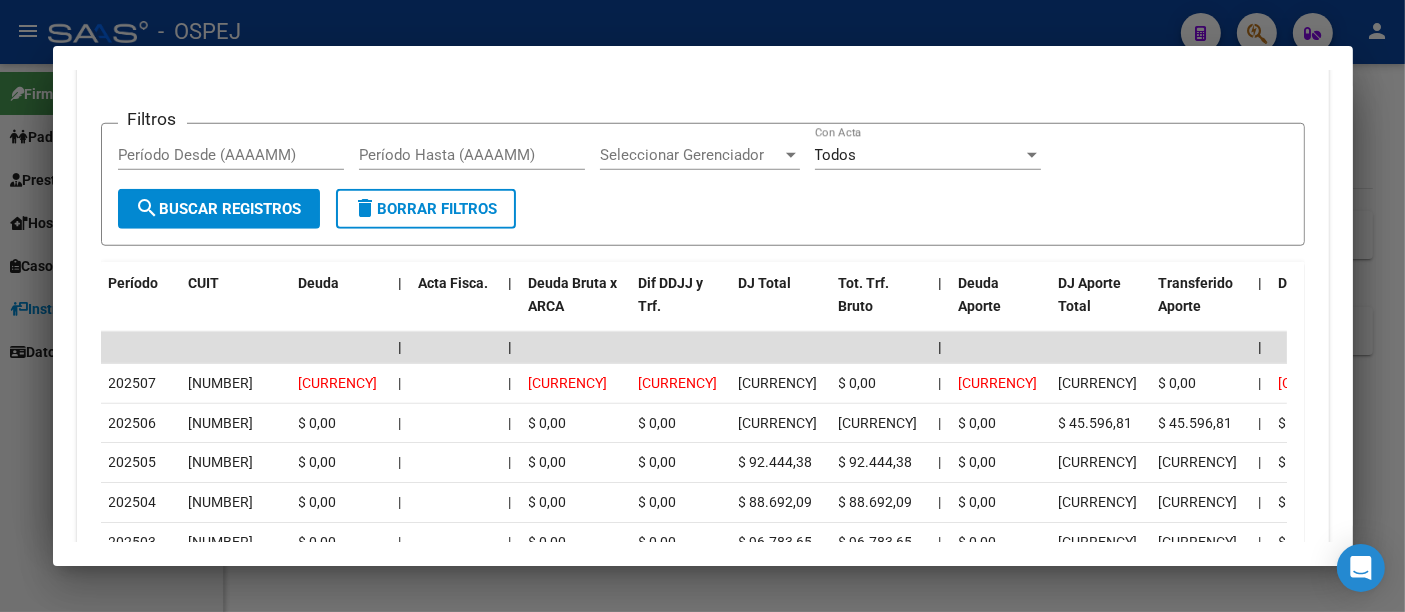 click at bounding box center (702, 306) 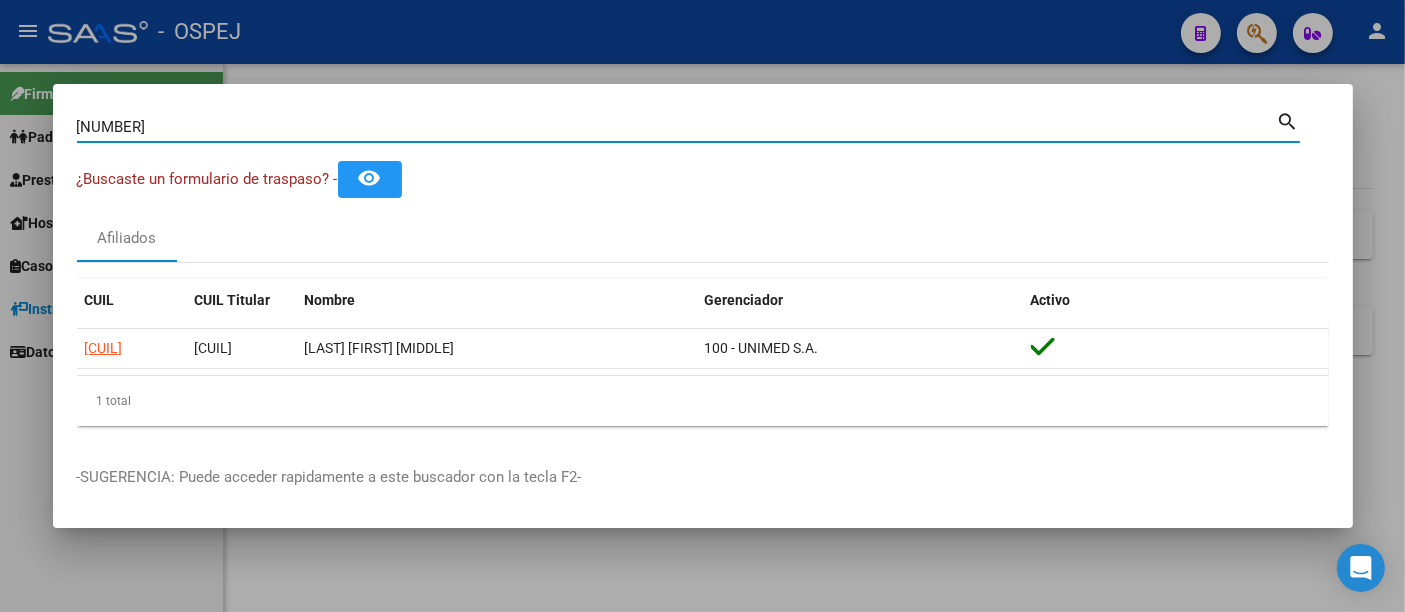 click on "[NUMBER]" at bounding box center (677, 127) 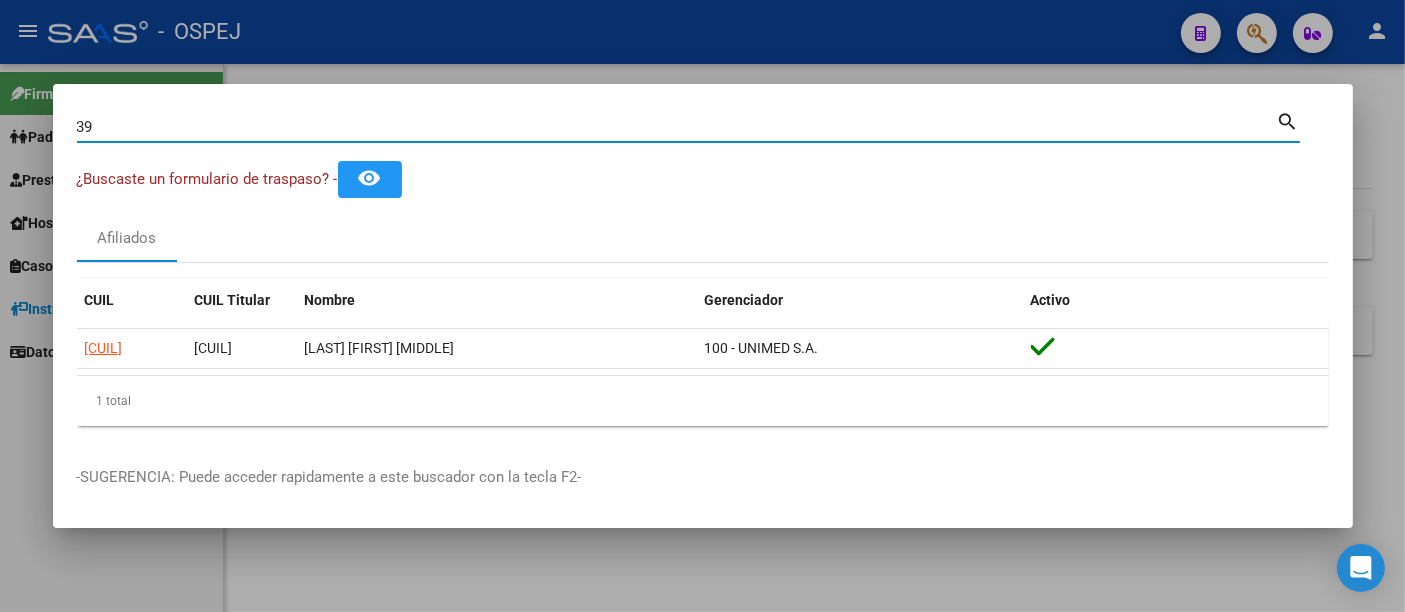 type on "3" 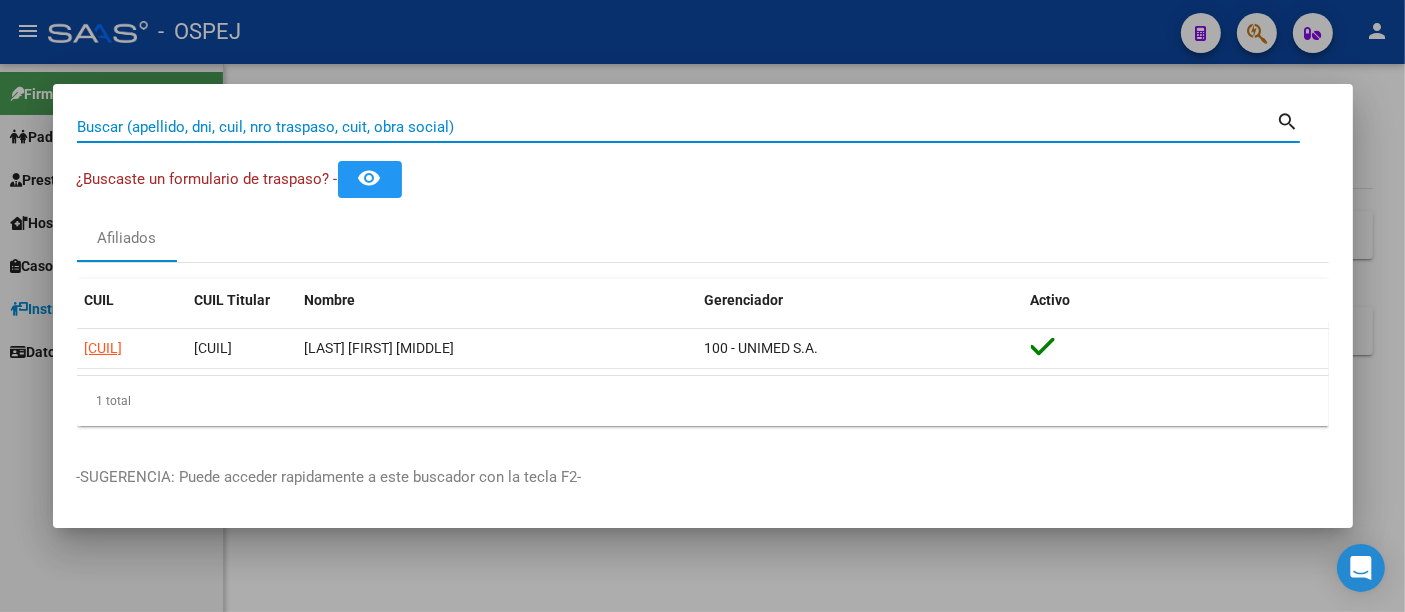 paste on "[CUIL]" 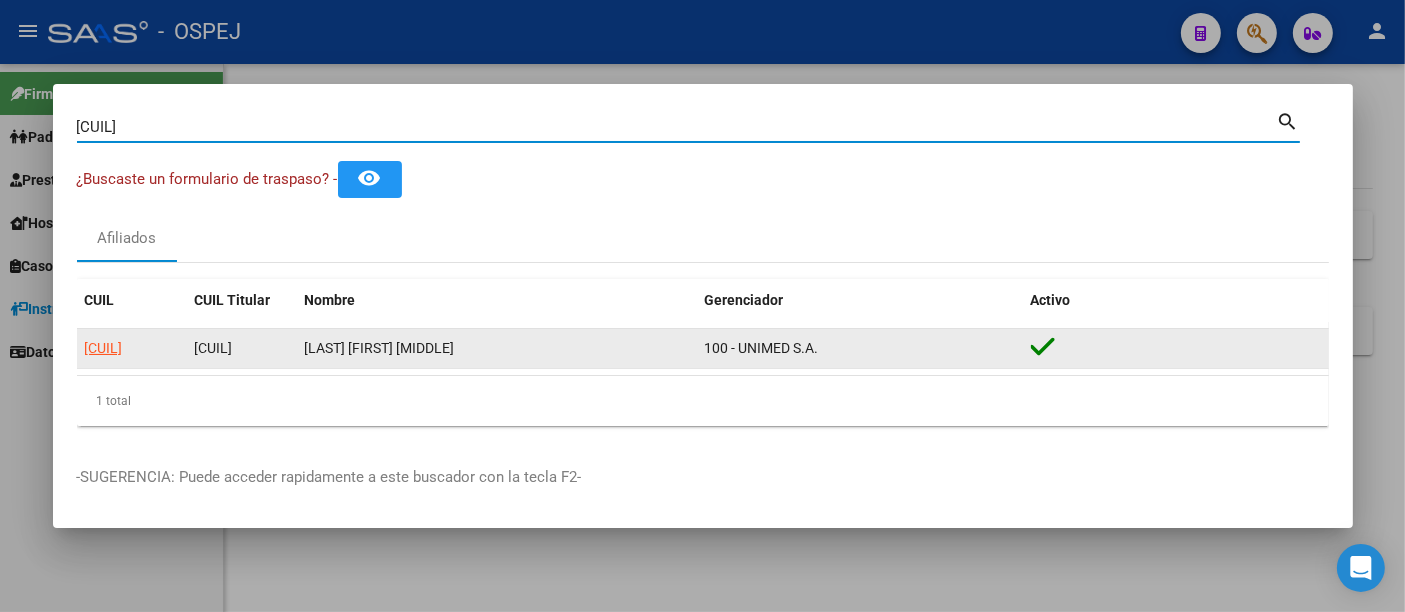 type on "[CUIL]" 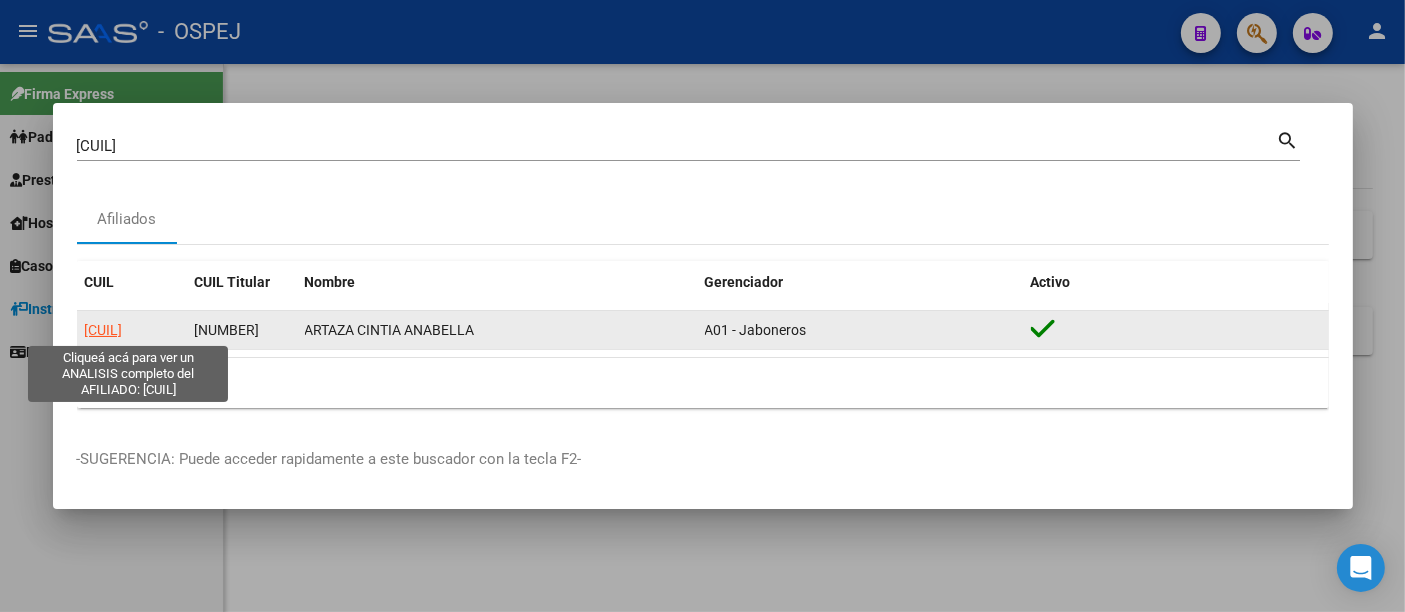 click on "[CUIL]" 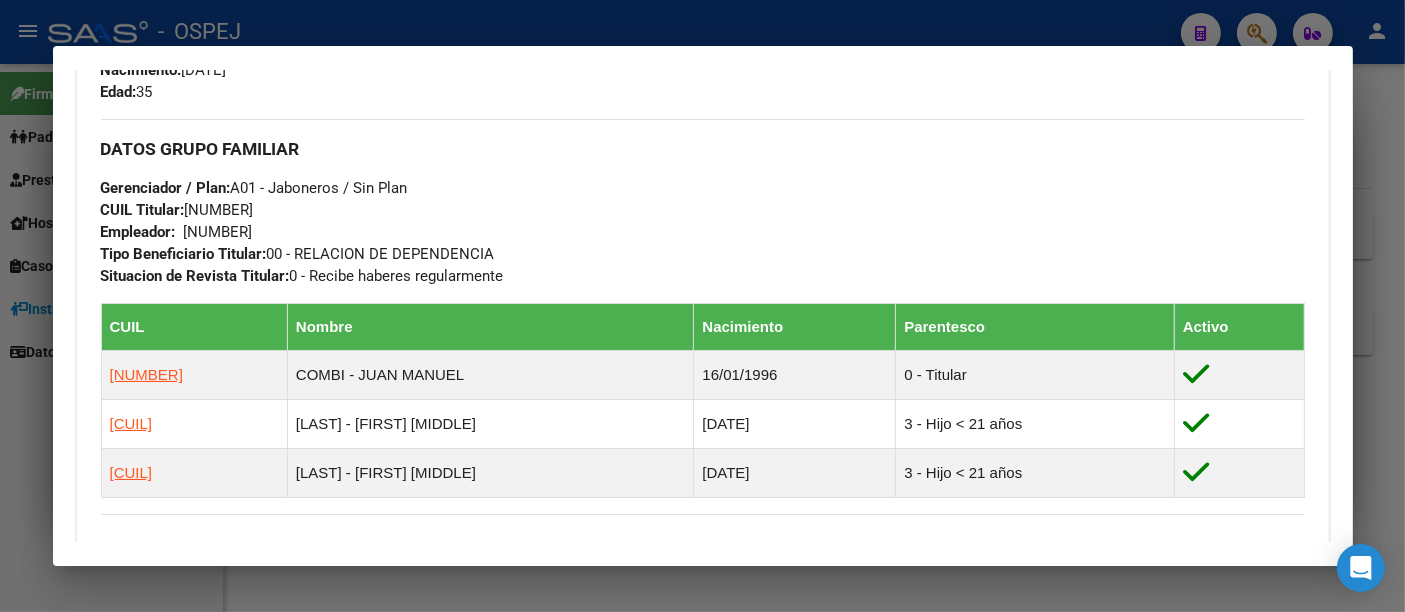 scroll, scrollTop: 888, scrollLeft: 0, axis: vertical 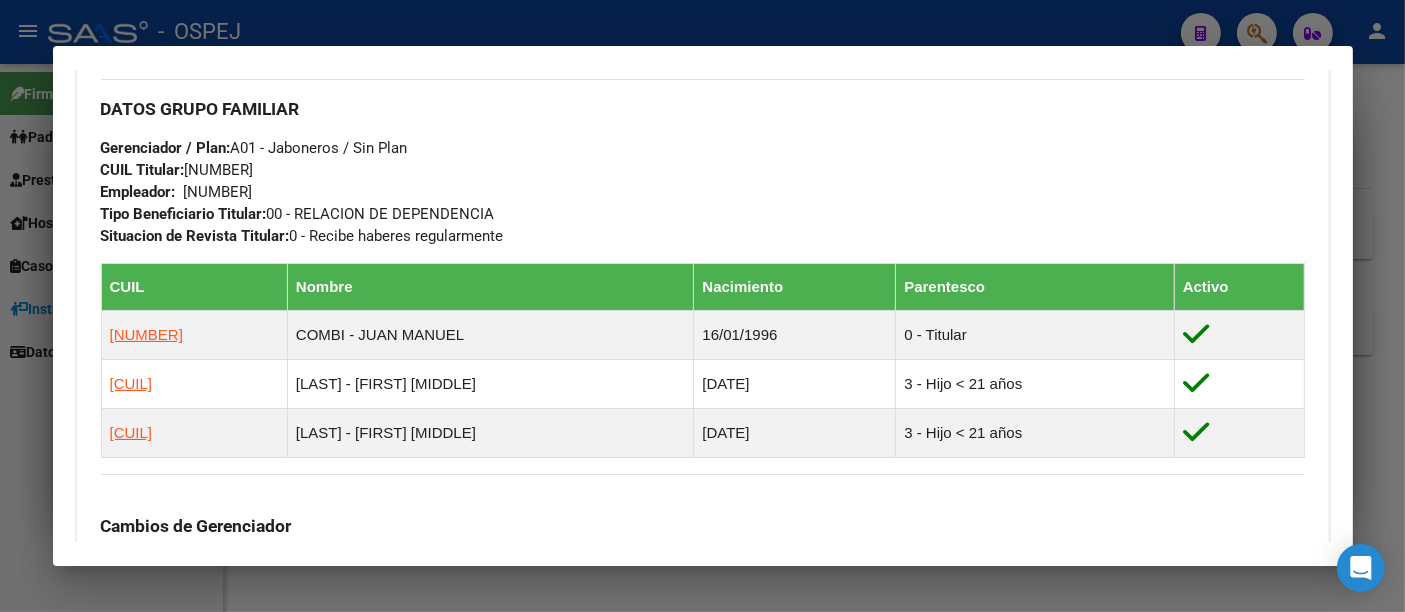 click on "[NUMBER]" at bounding box center (218, 192) 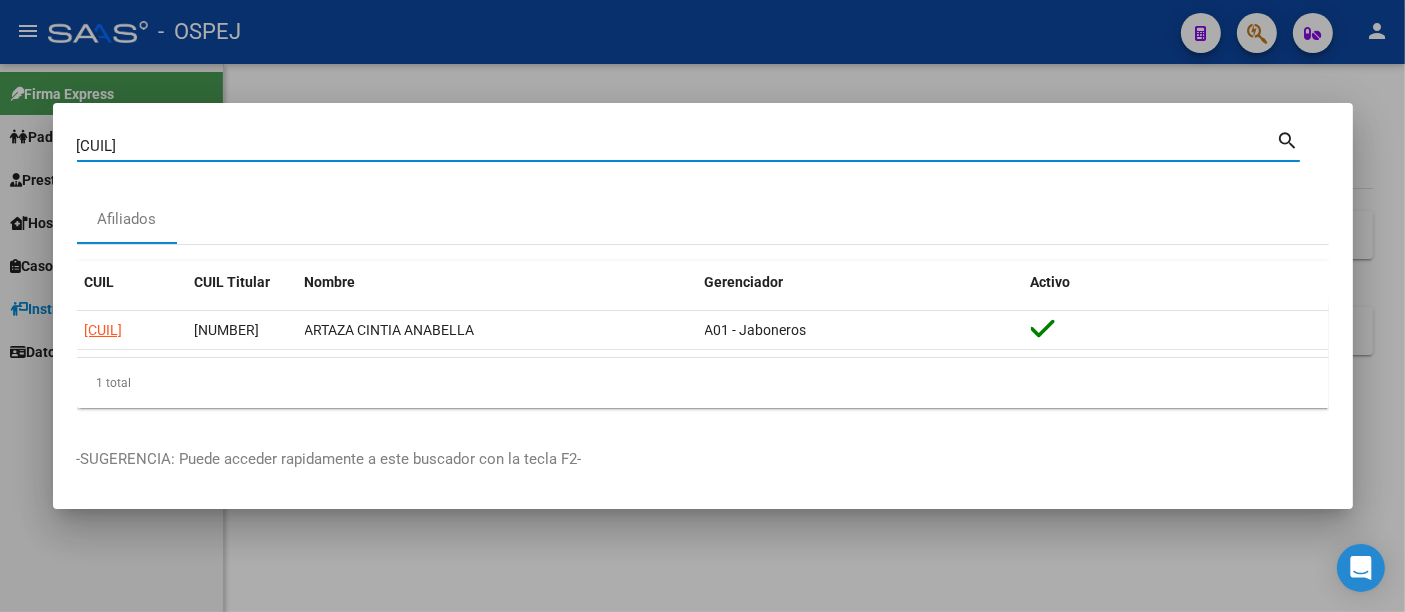 click on "[CUIL]" at bounding box center [677, 146] 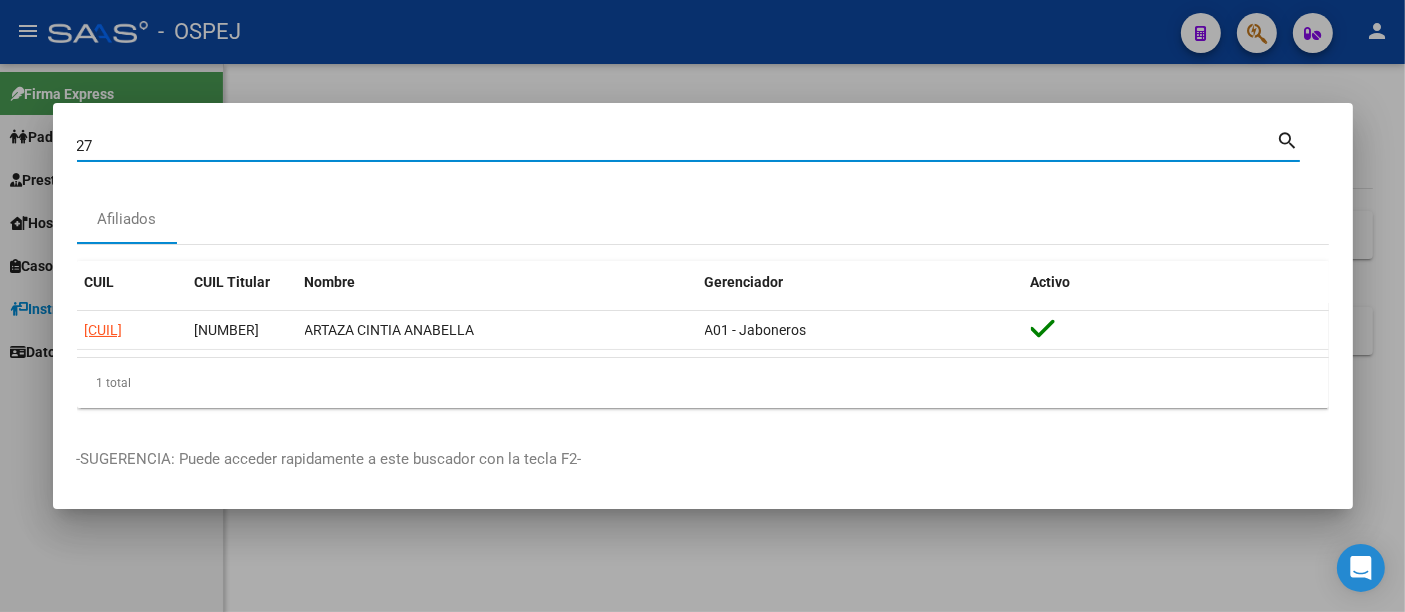 type on "2" 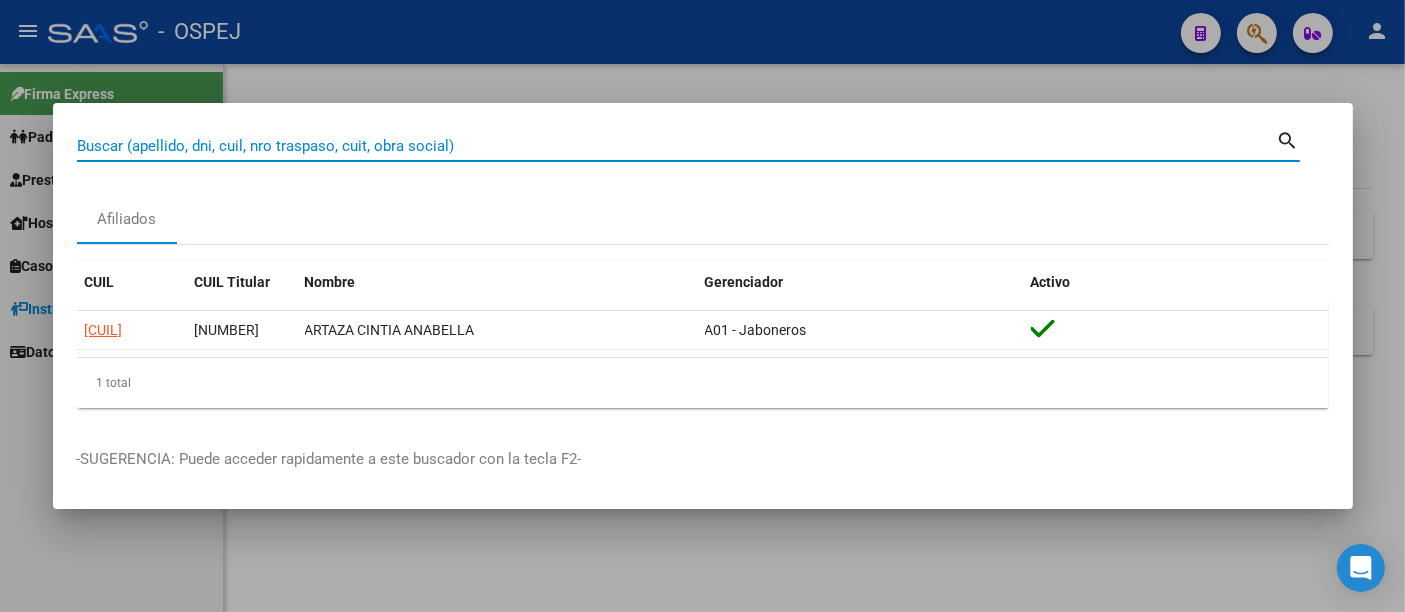 paste on "[CUIL]" 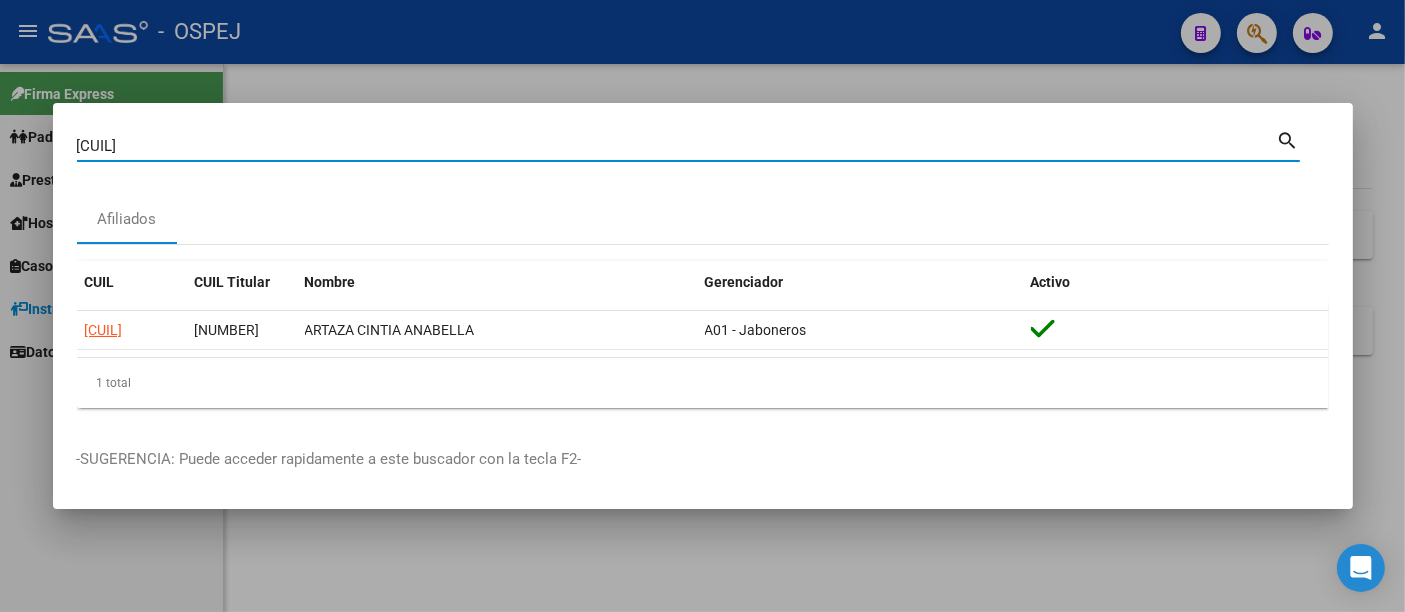 type on "[NUMBER]" 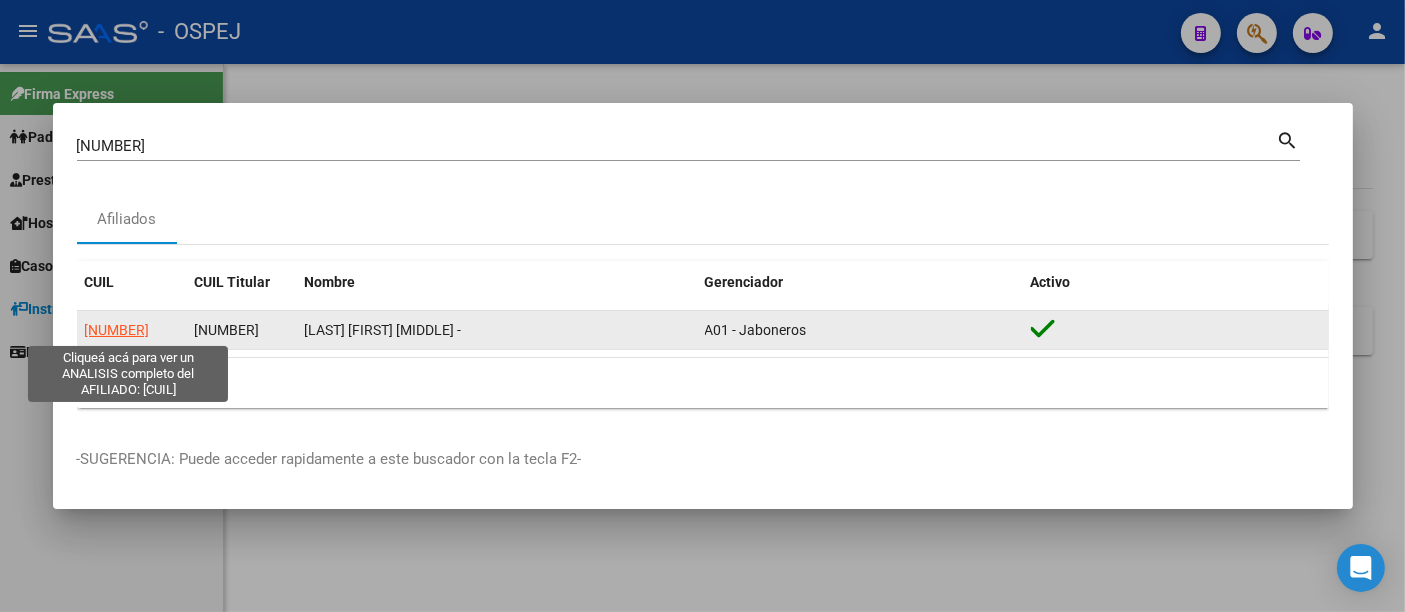 click on "[NUMBER]" 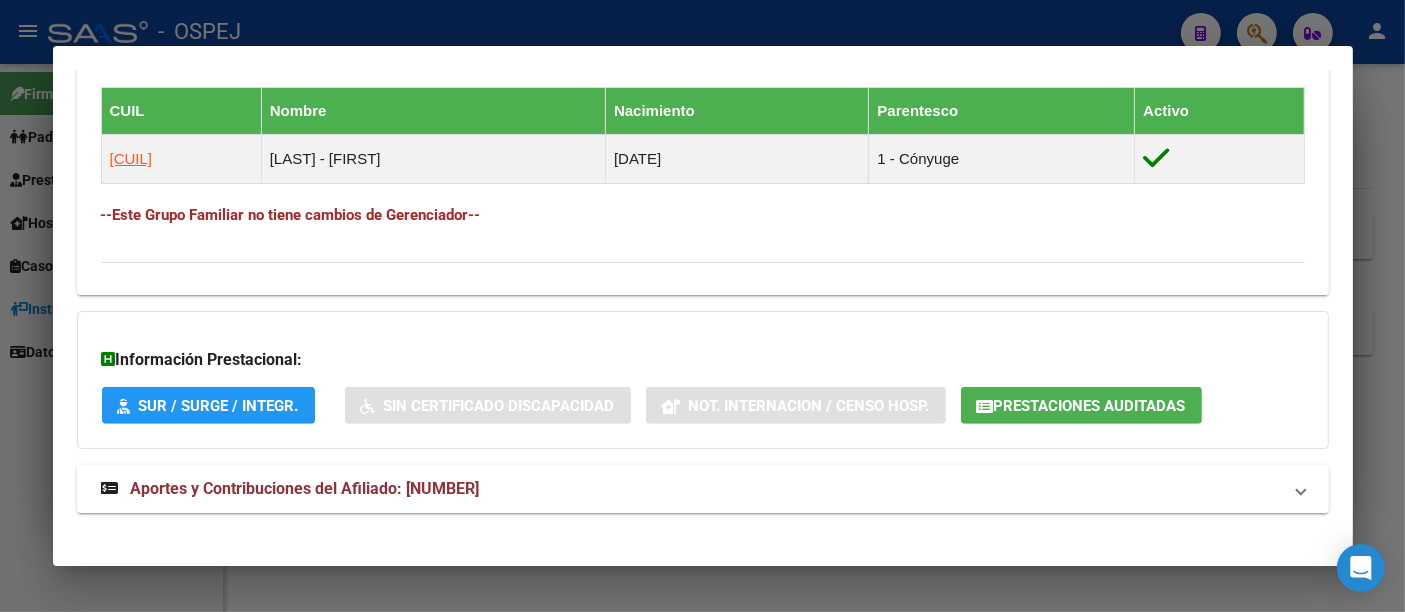 scroll, scrollTop: 1114, scrollLeft: 0, axis: vertical 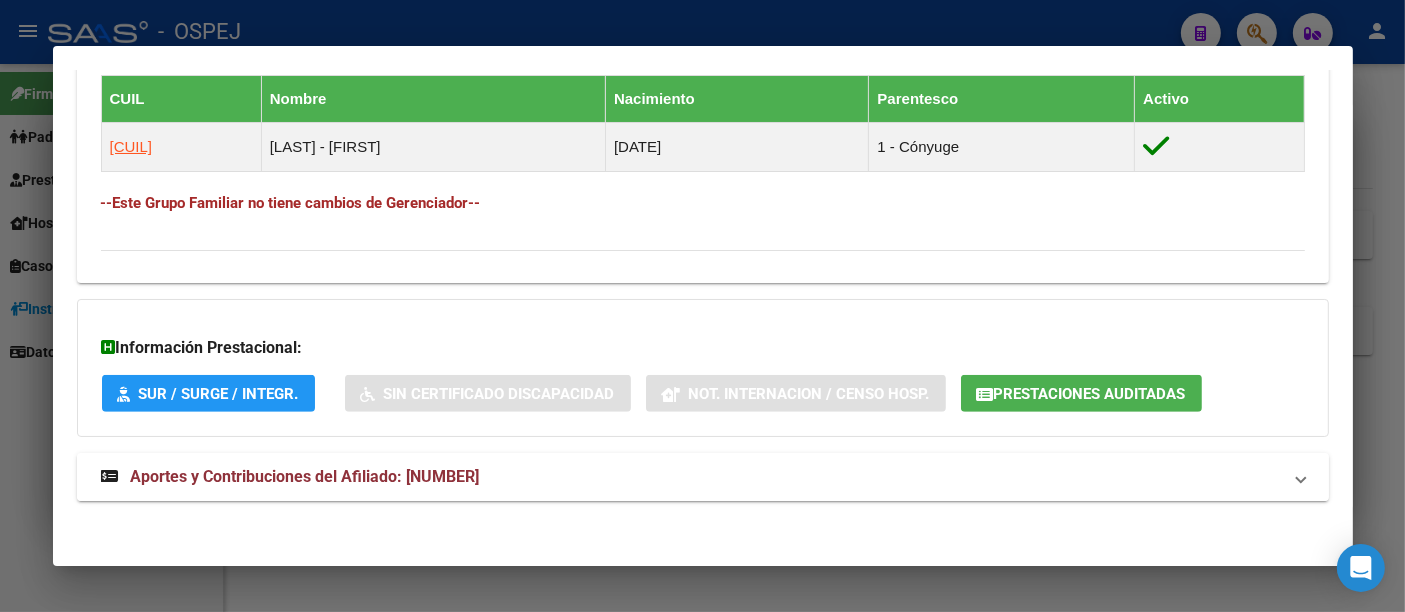 click on "Aportes y Contribuciones del Afiliado: [NUMBER]" at bounding box center [305, 476] 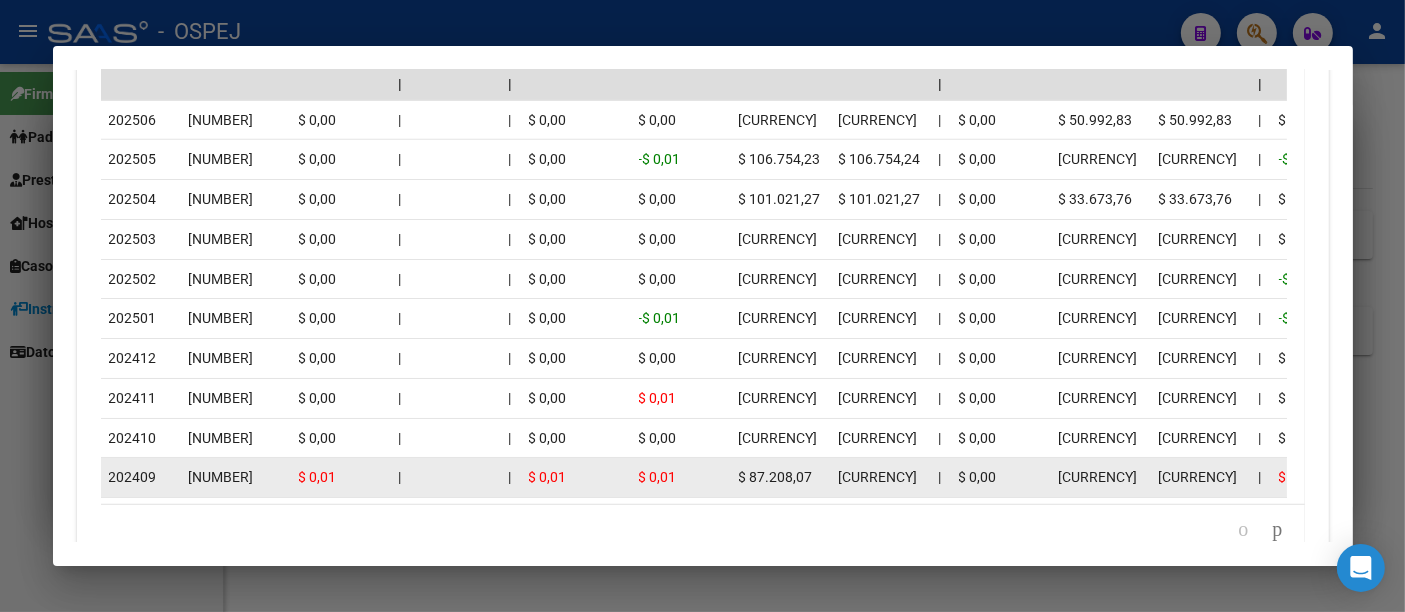 scroll, scrollTop: 2089, scrollLeft: 0, axis: vertical 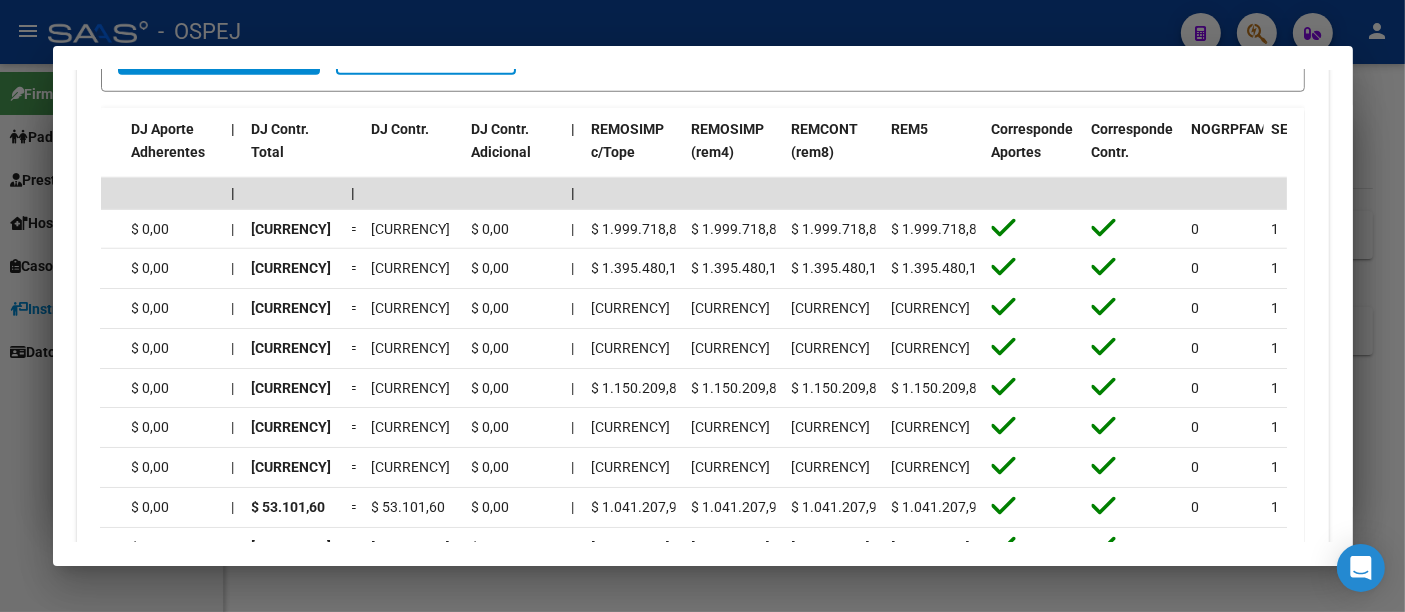 drag, startPoint x: 959, startPoint y: 28, endPoint x: 886, endPoint y: 1, distance: 77.83315 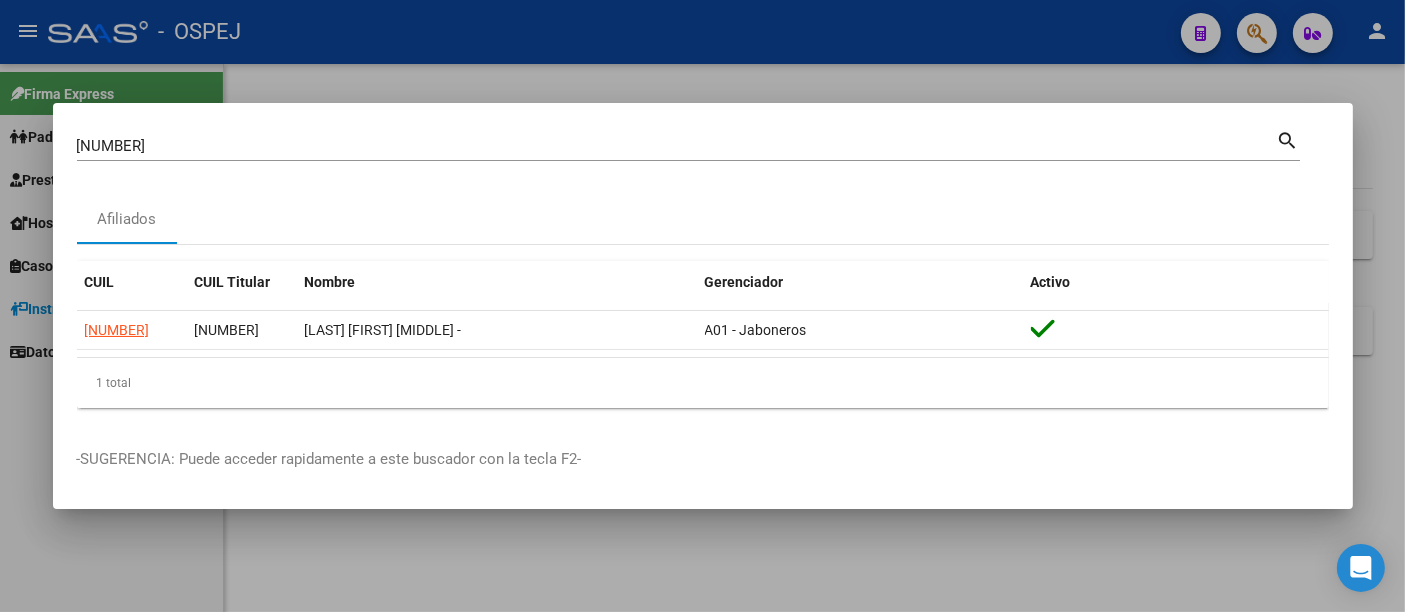 click on "[NUMBER]" at bounding box center [677, 146] 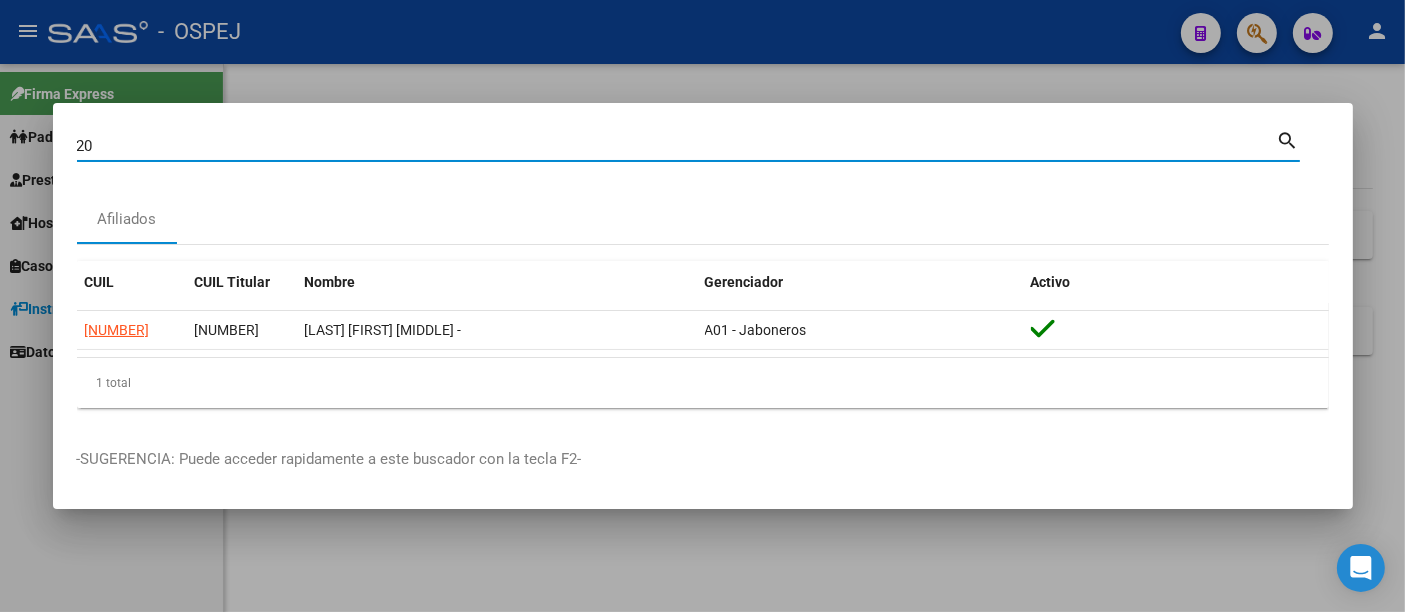 type on "2" 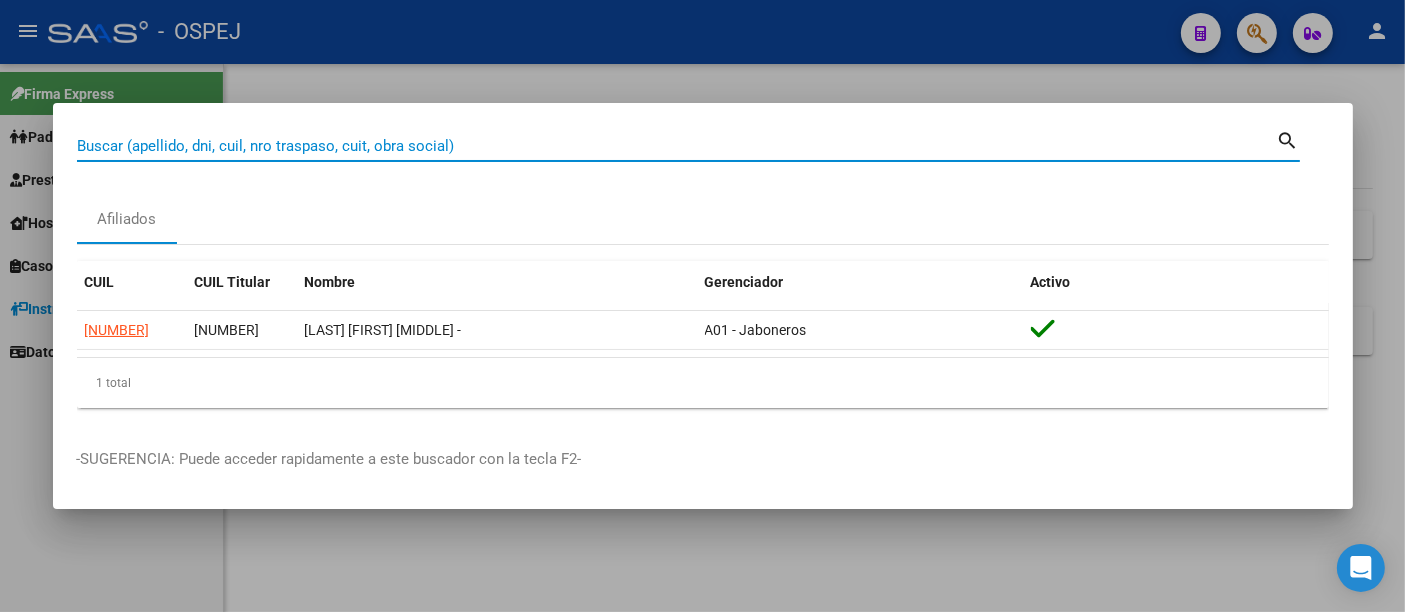 paste on "[CUIL]" 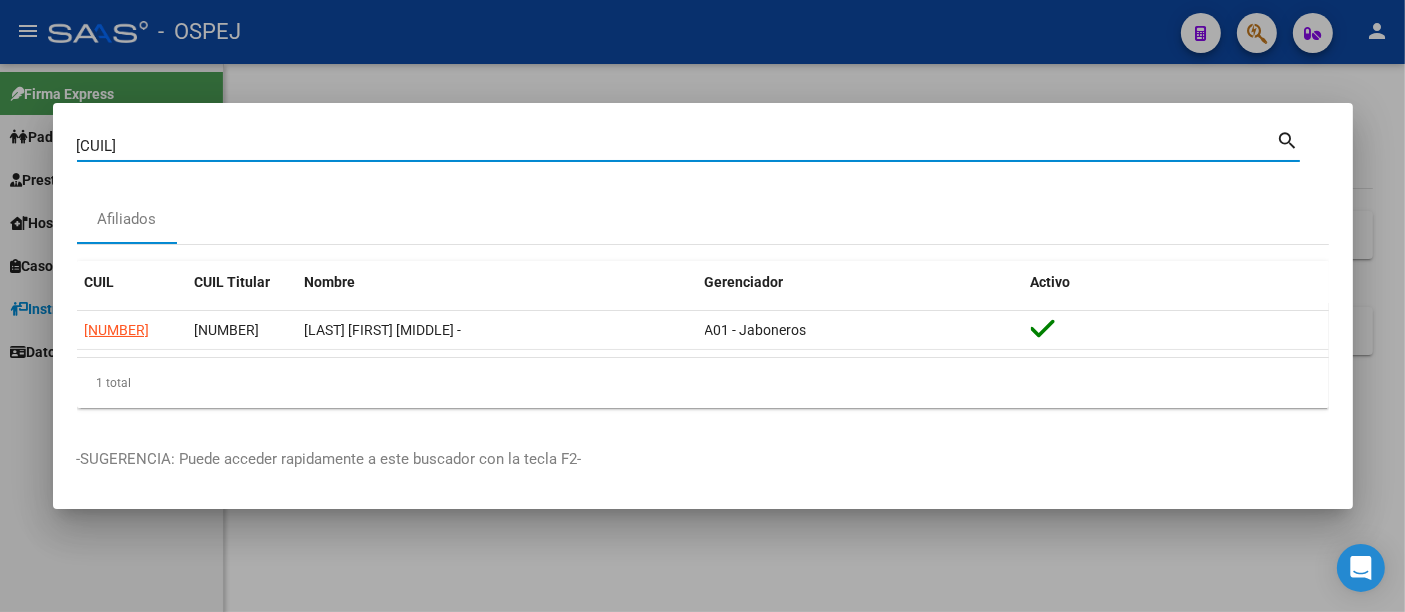 type on "[CUIL]" 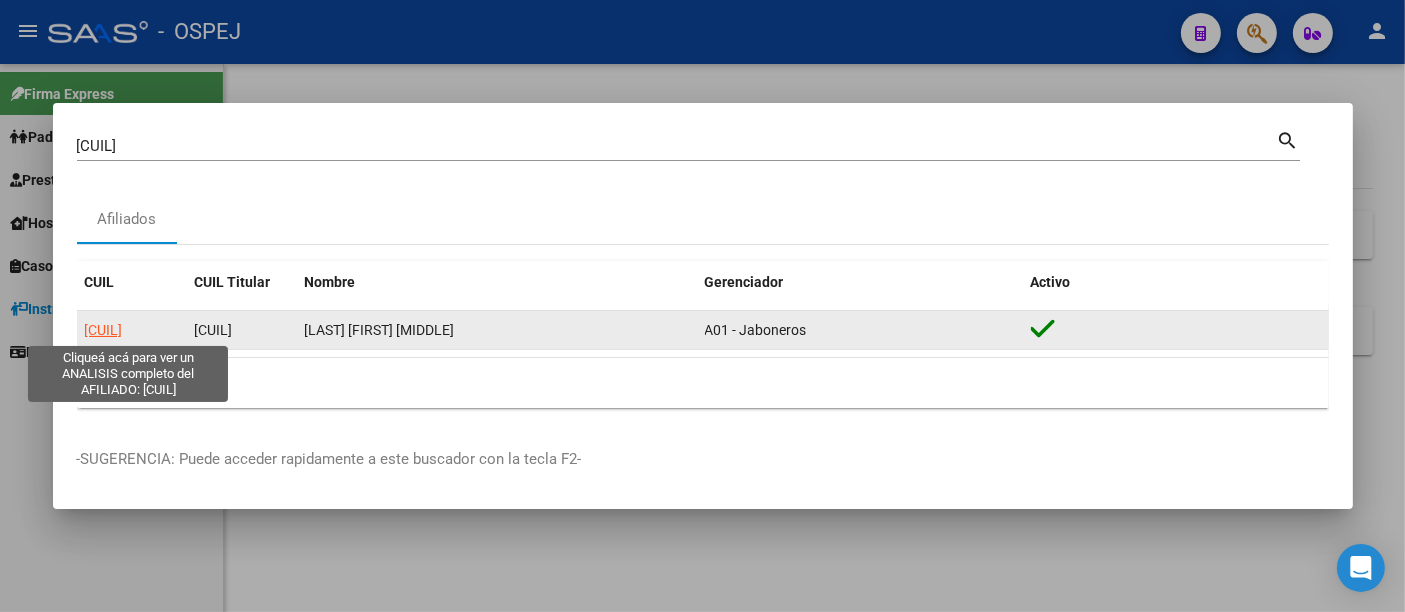 click on "[CUIL]" 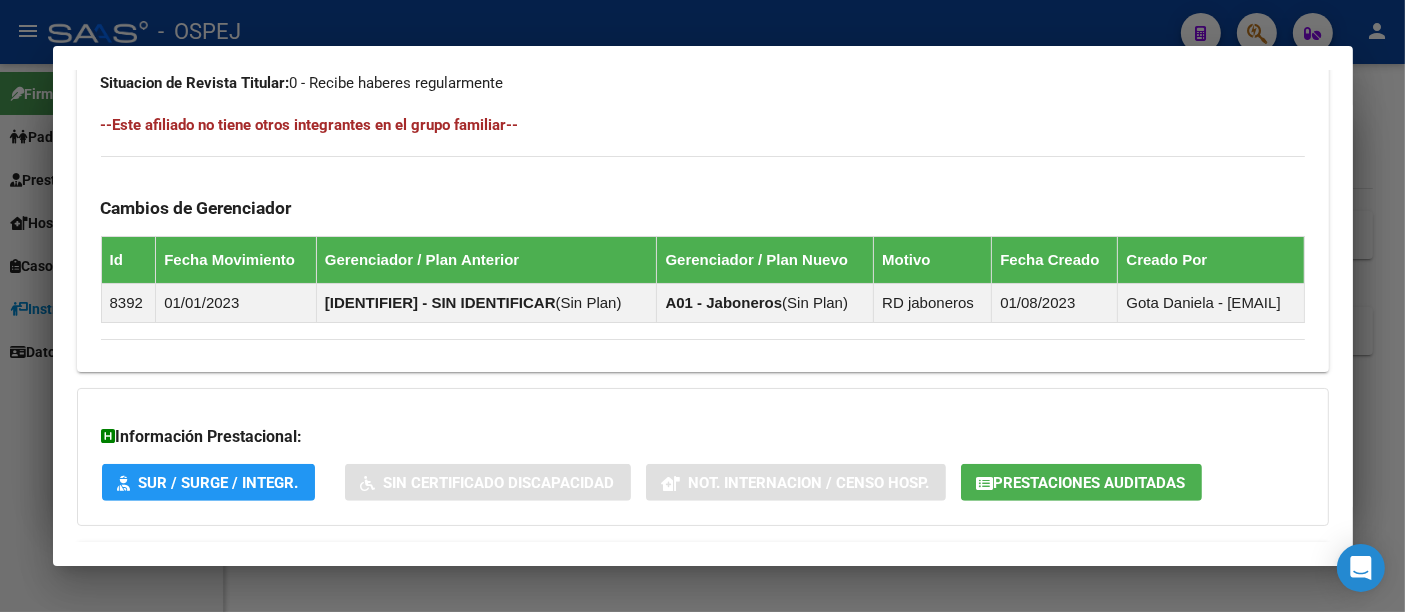 scroll, scrollTop: 1190, scrollLeft: 0, axis: vertical 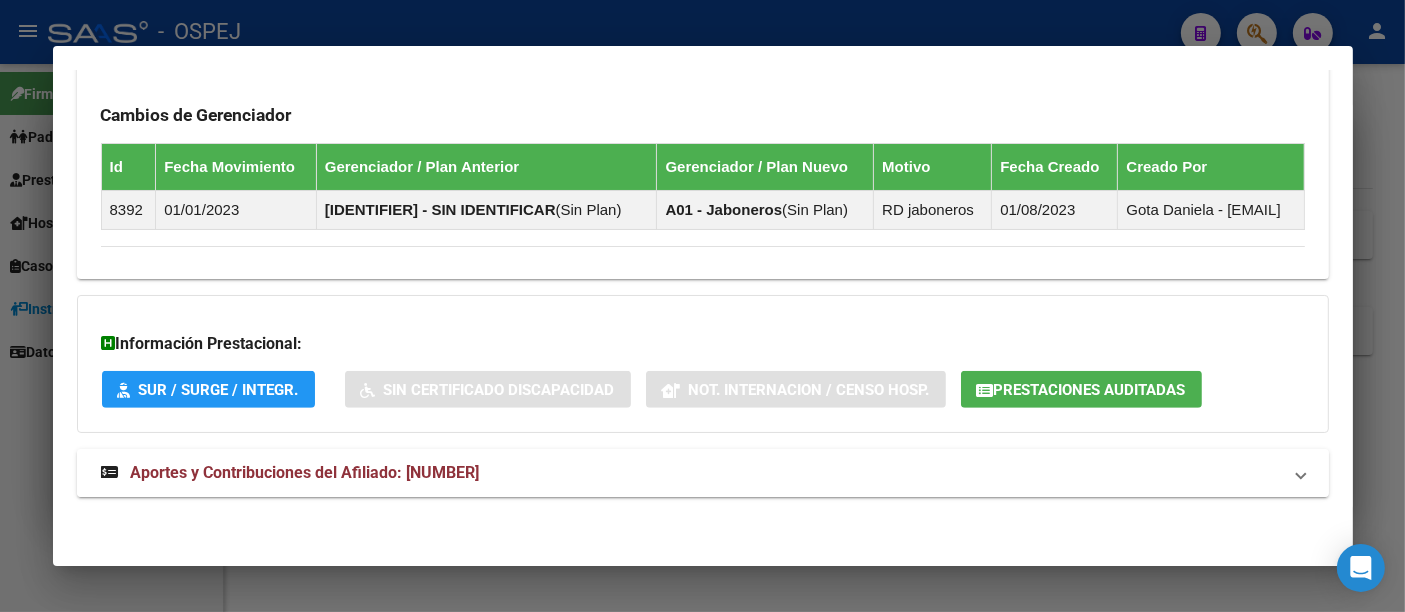click on "Aportes y Contribuciones del Afiliado: [NUMBER]" at bounding box center [305, 472] 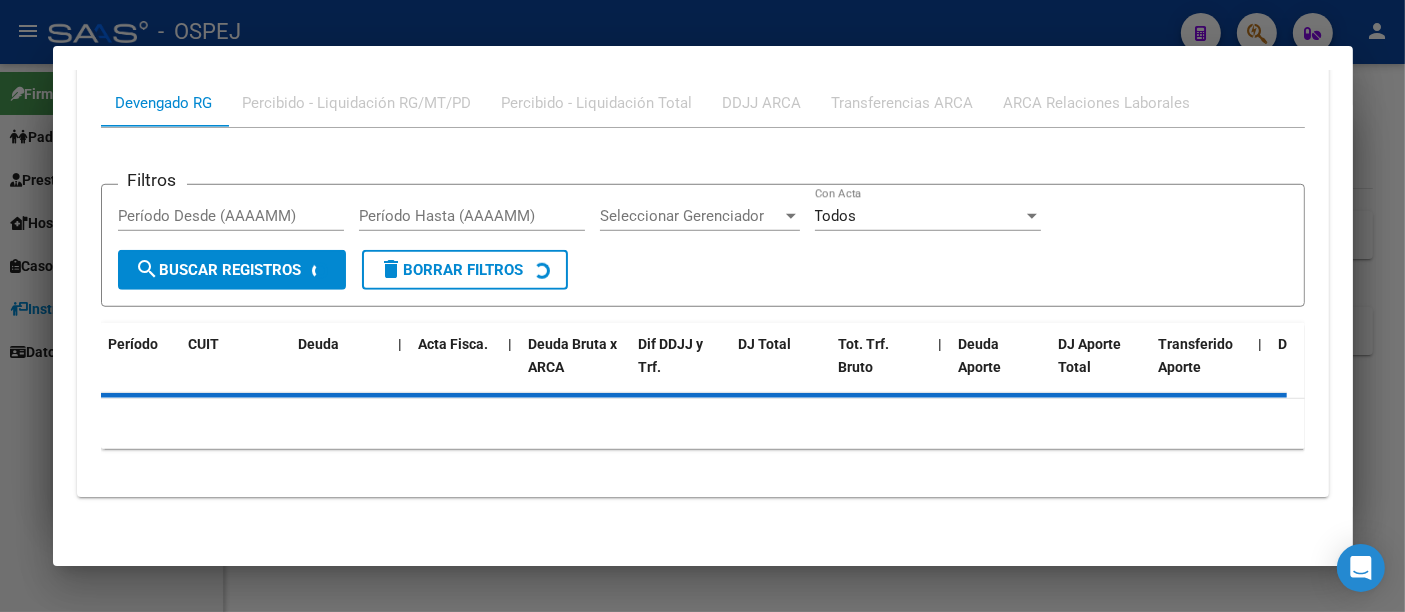 scroll, scrollTop: 1721, scrollLeft: 0, axis: vertical 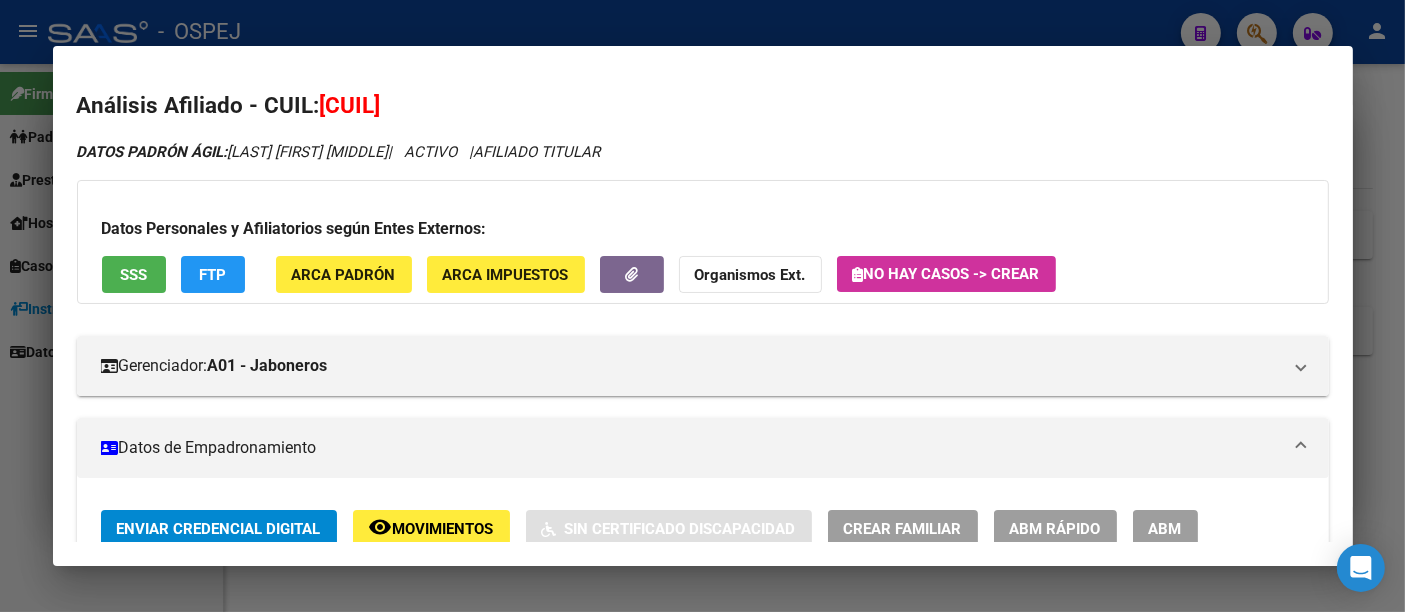 click at bounding box center (702, 306) 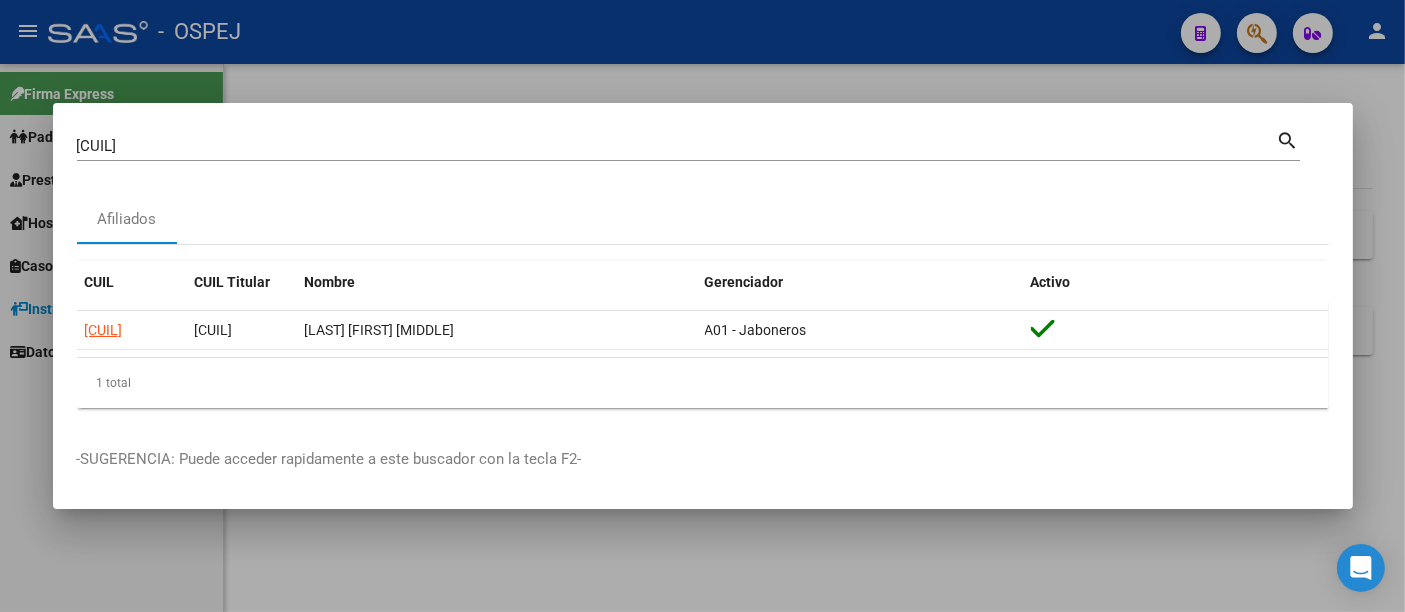 click on "[CUIL] Buscar (apellido, dni, cuil, nro traspaso, cuit, obra social)" at bounding box center (677, 146) 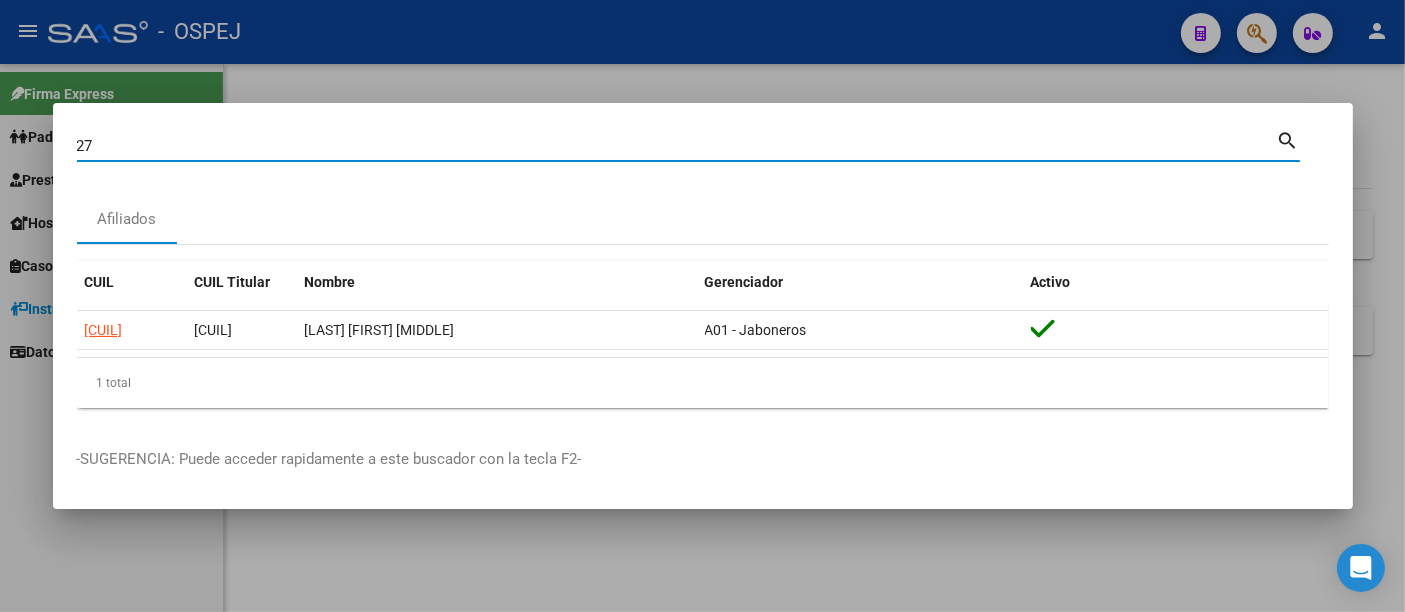type on "2" 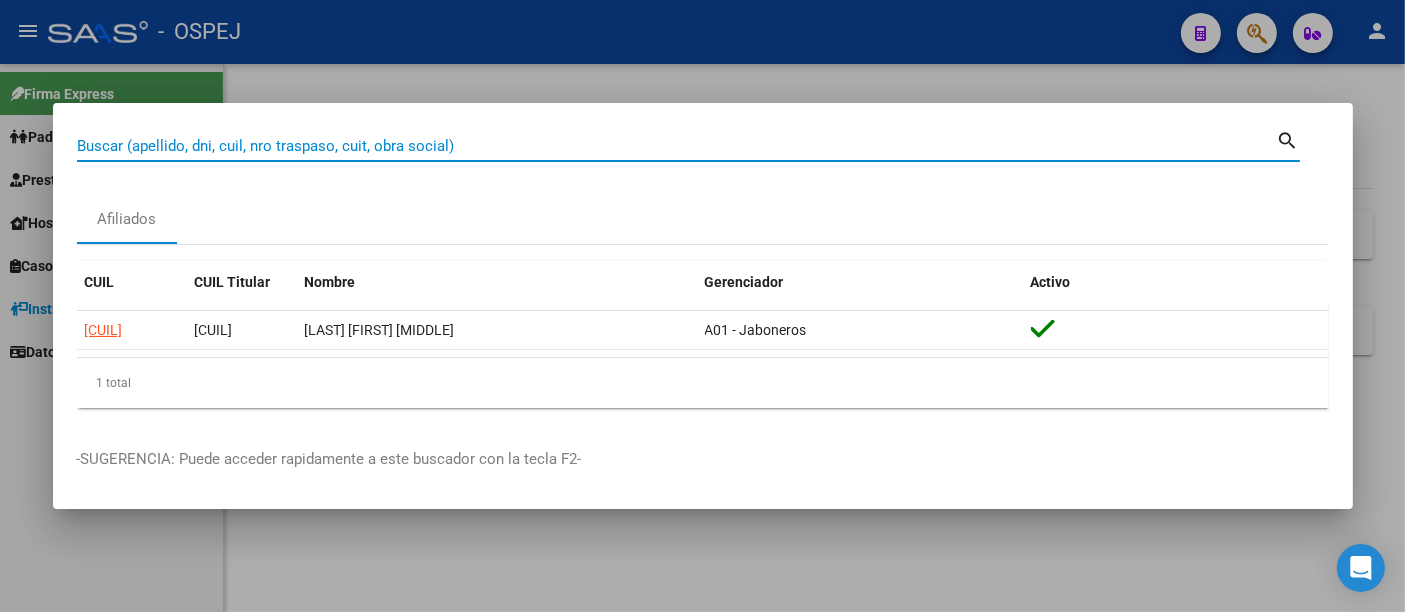 paste on "[NUMBER]" 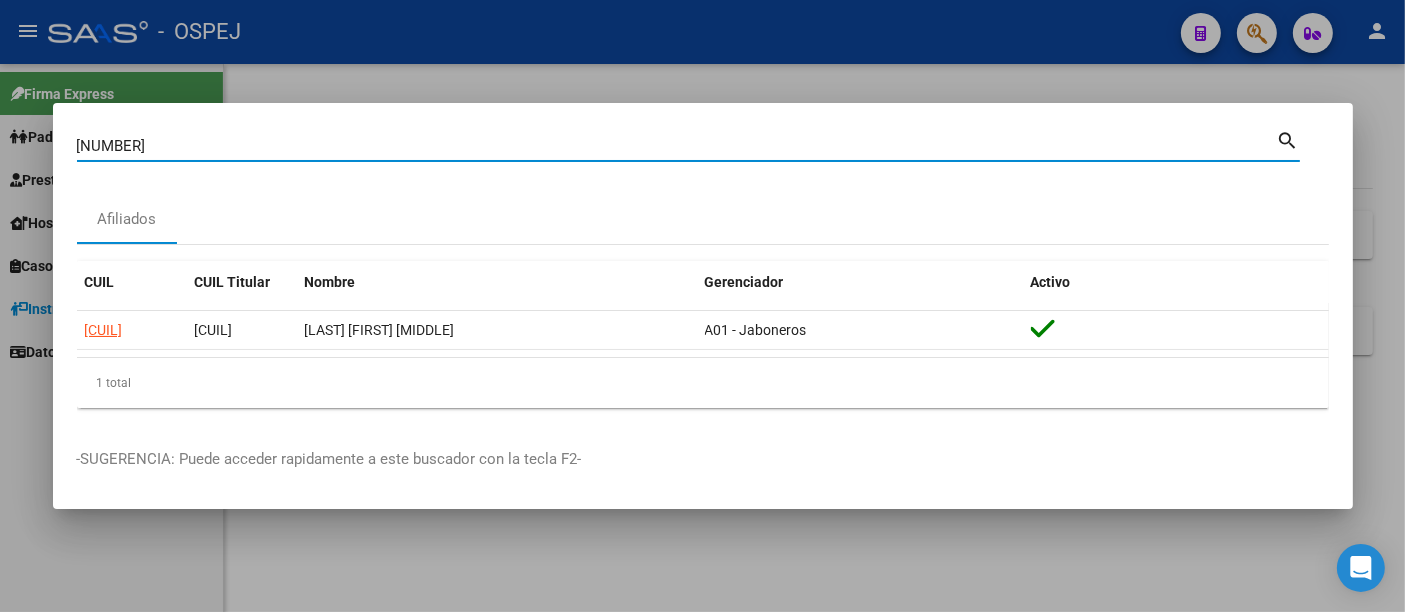 type on "[NUMBER]" 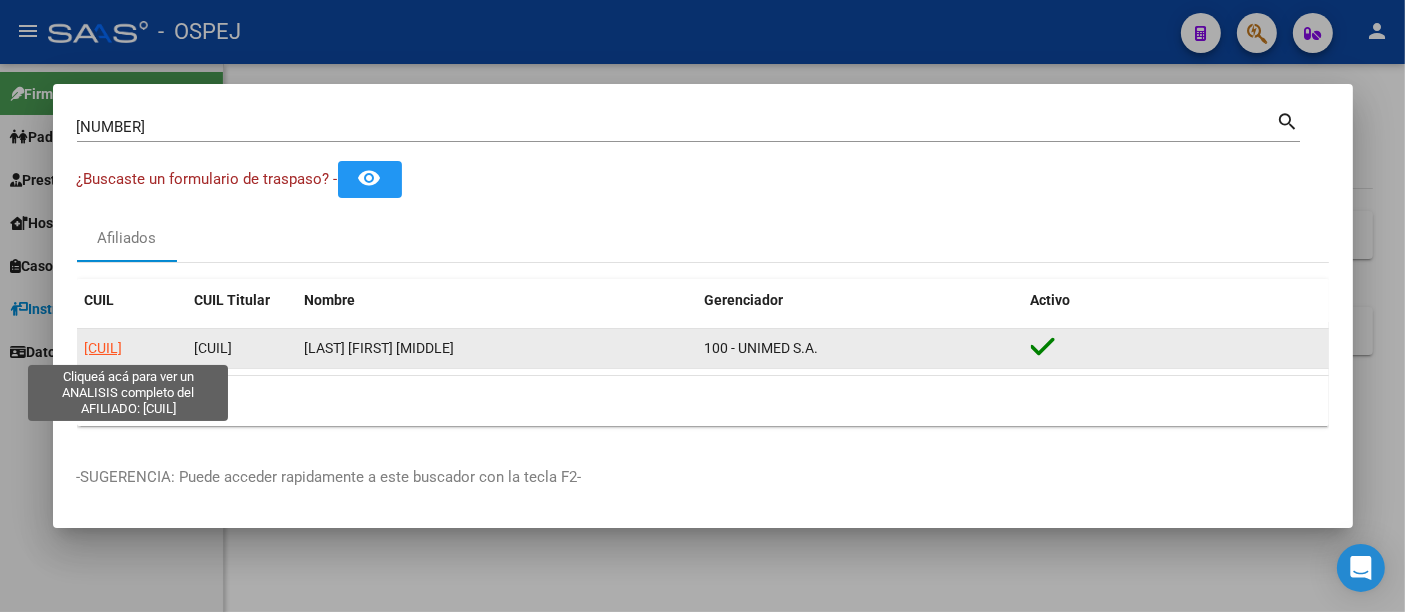 click on "[CUIL]" 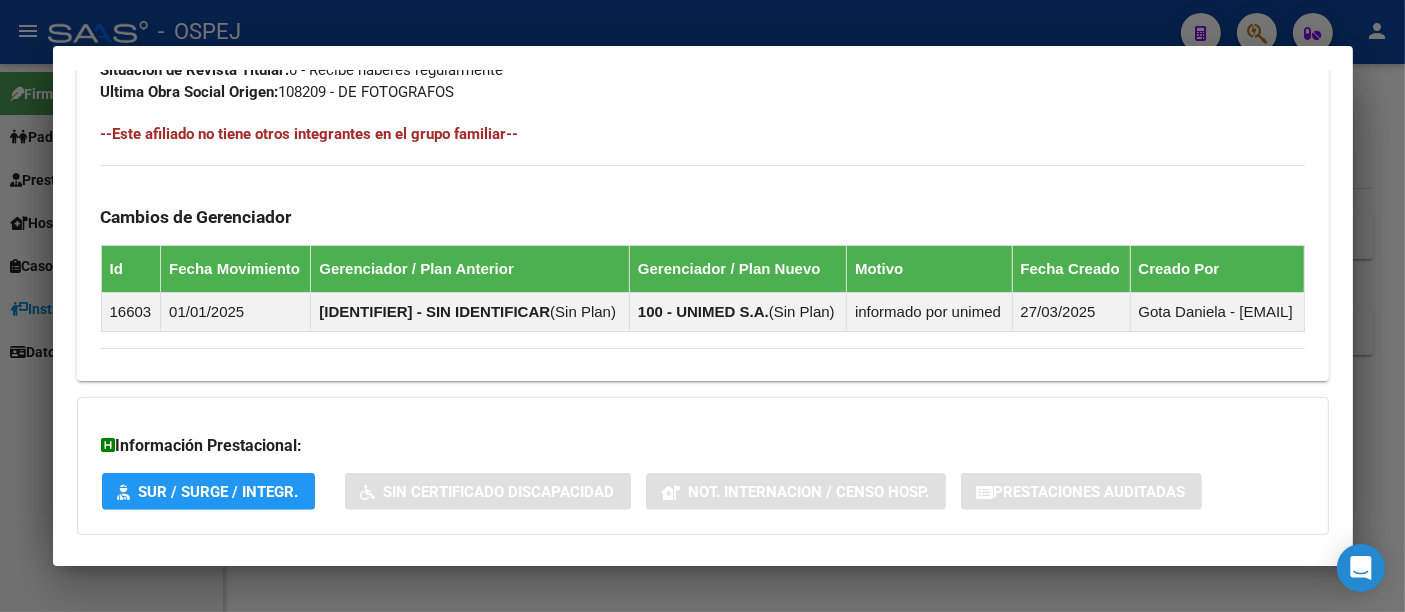 scroll, scrollTop: 1111, scrollLeft: 0, axis: vertical 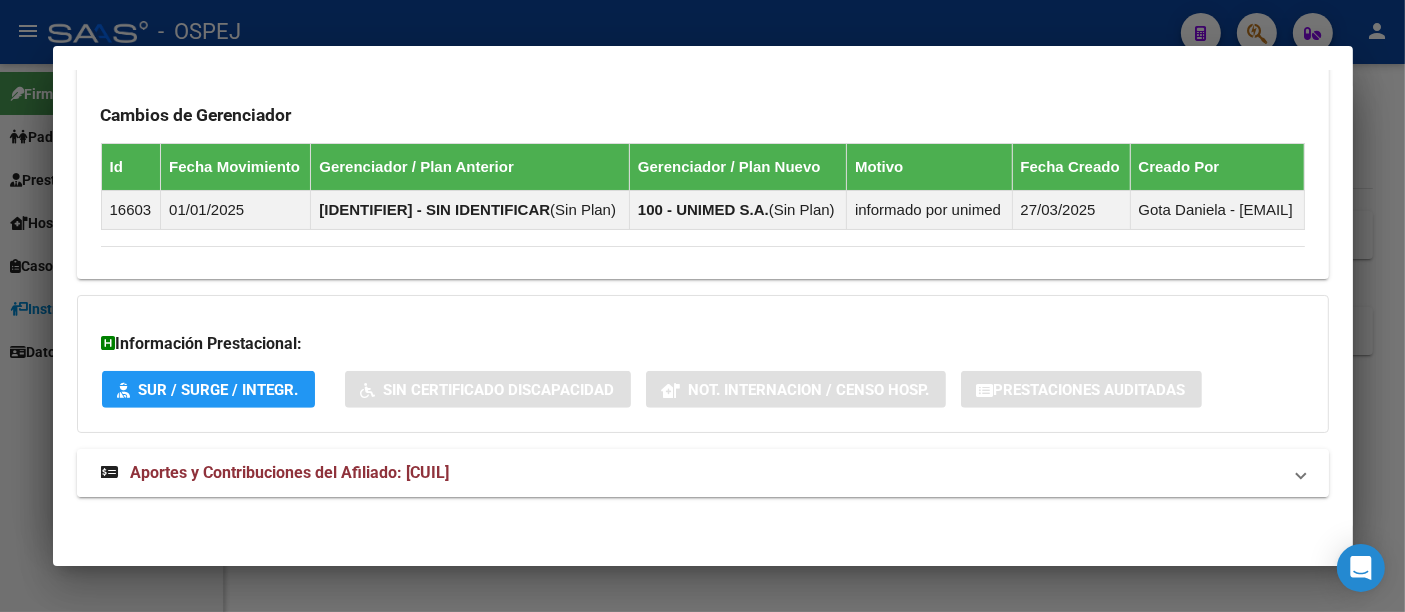 click on "Aportes y Contribuciones del Afiliado: [CUIL]" at bounding box center [290, 472] 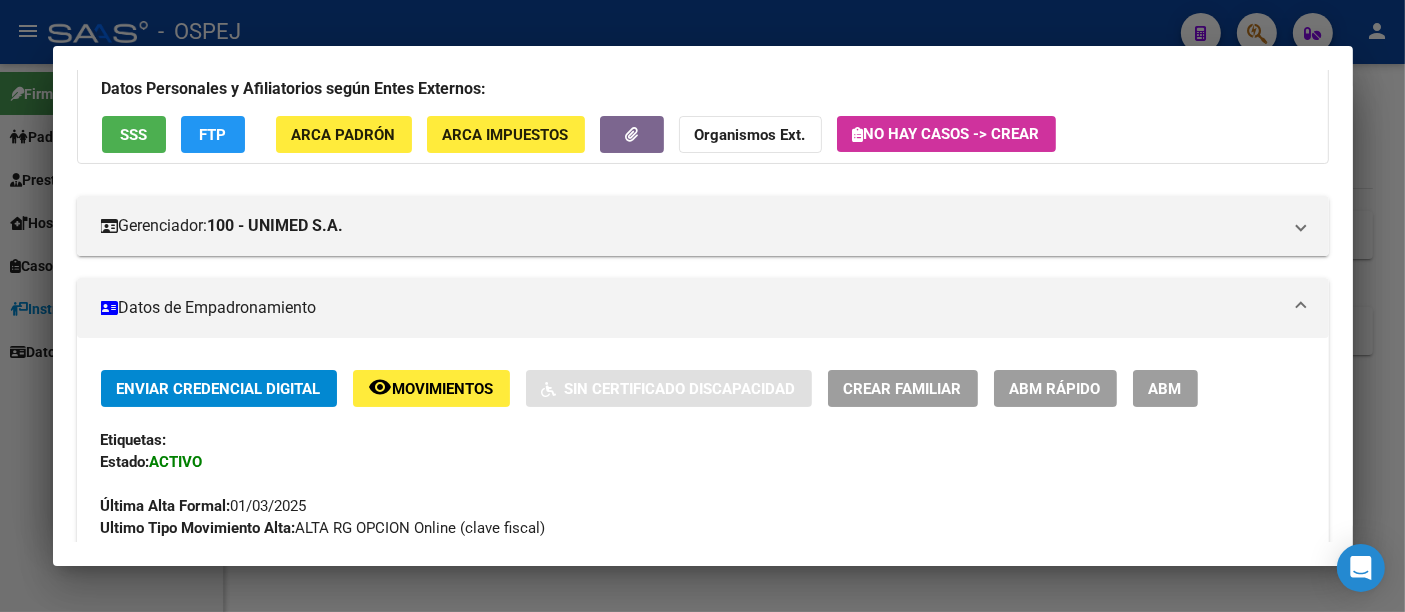 scroll, scrollTop: 0, scrollLeft: 0, axis: both 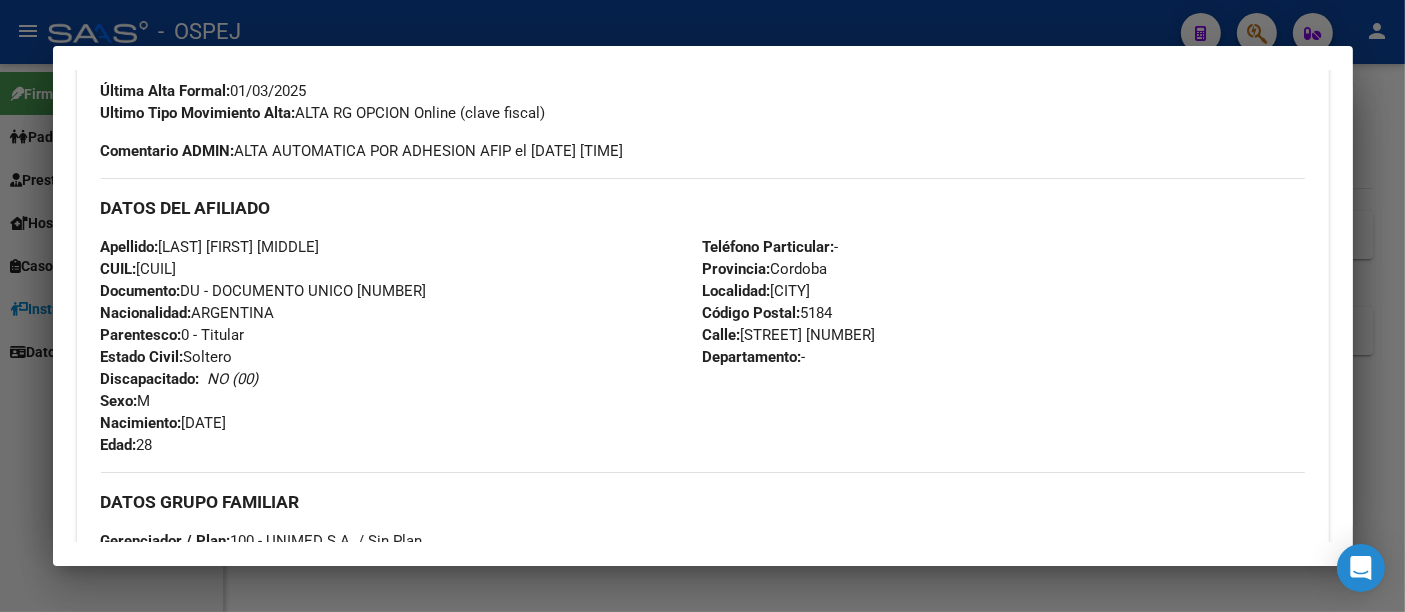 drag, startPoint x: 163, startPoint y: 247, endPoint x: 271, endPoint y: 264, distance: 109.32977 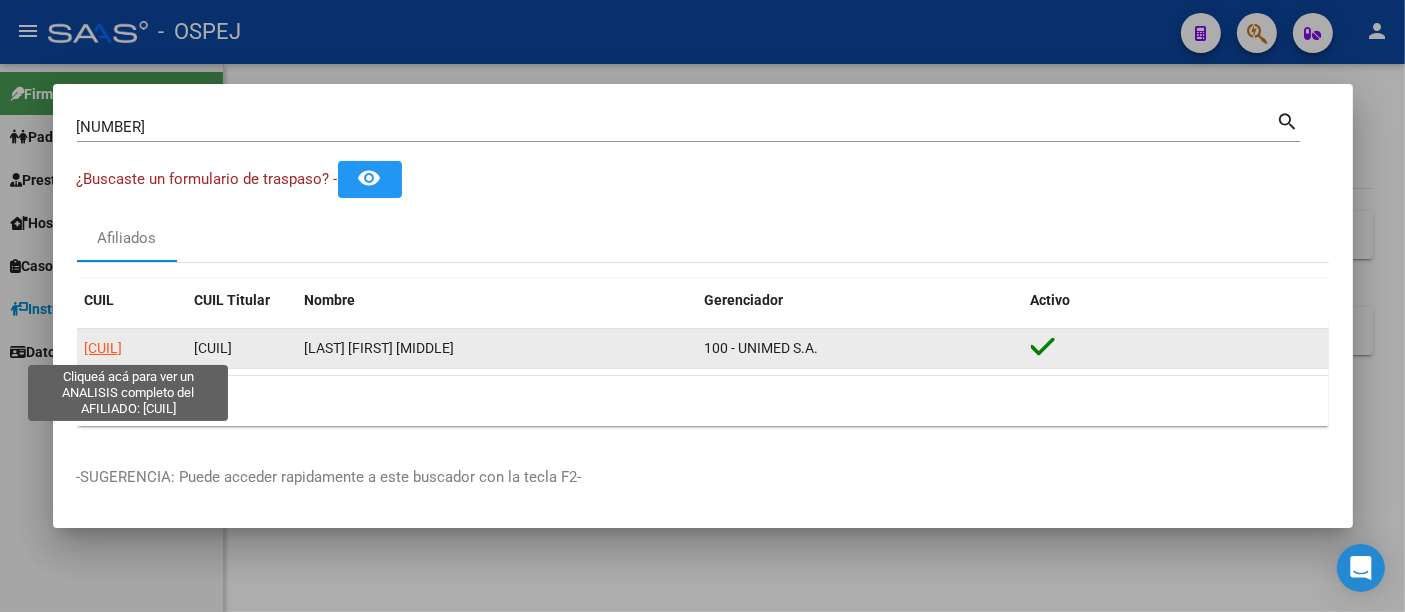 click on "[CUIL]" 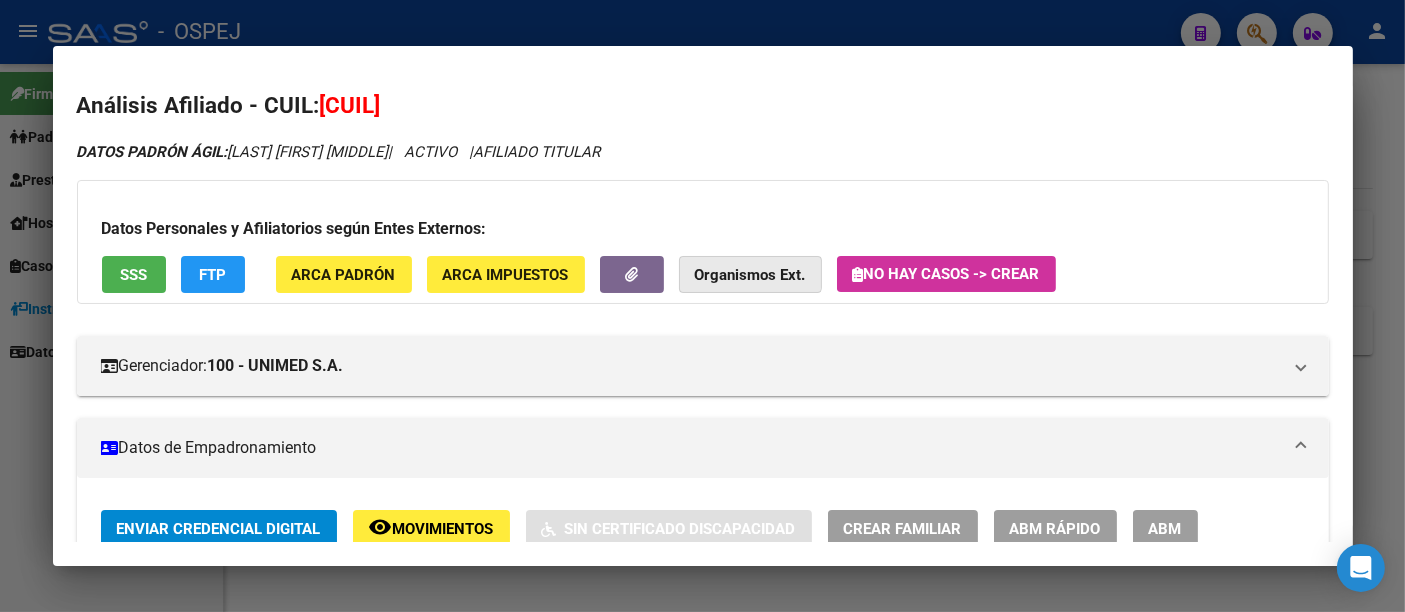 click on "Organismos Ext." 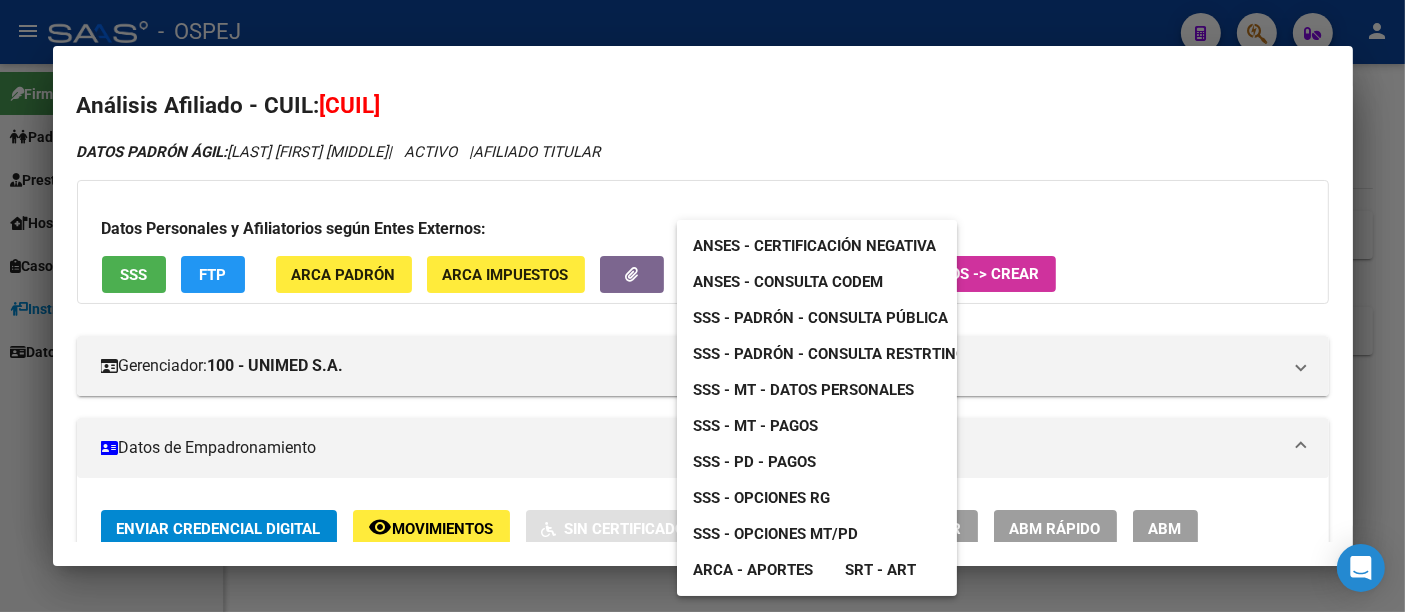 click on "ANSES - Consulta CODEM" at bounding box center [788, 282] 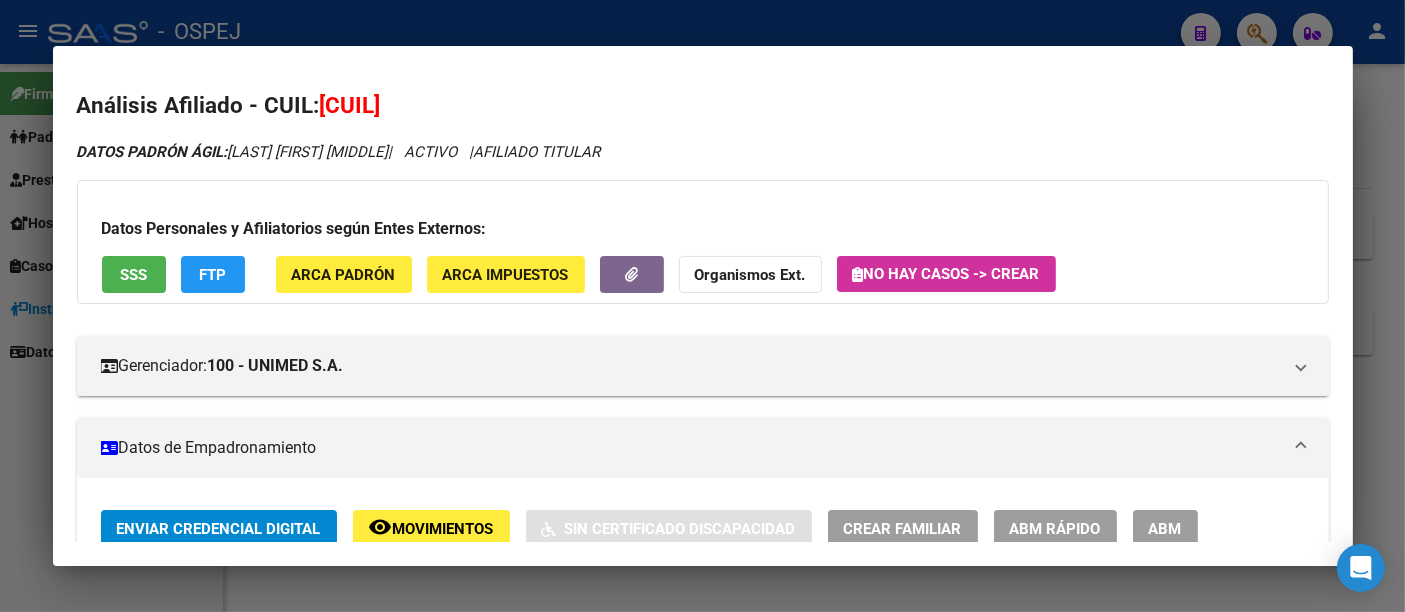 click at bounding box center [702, 306] 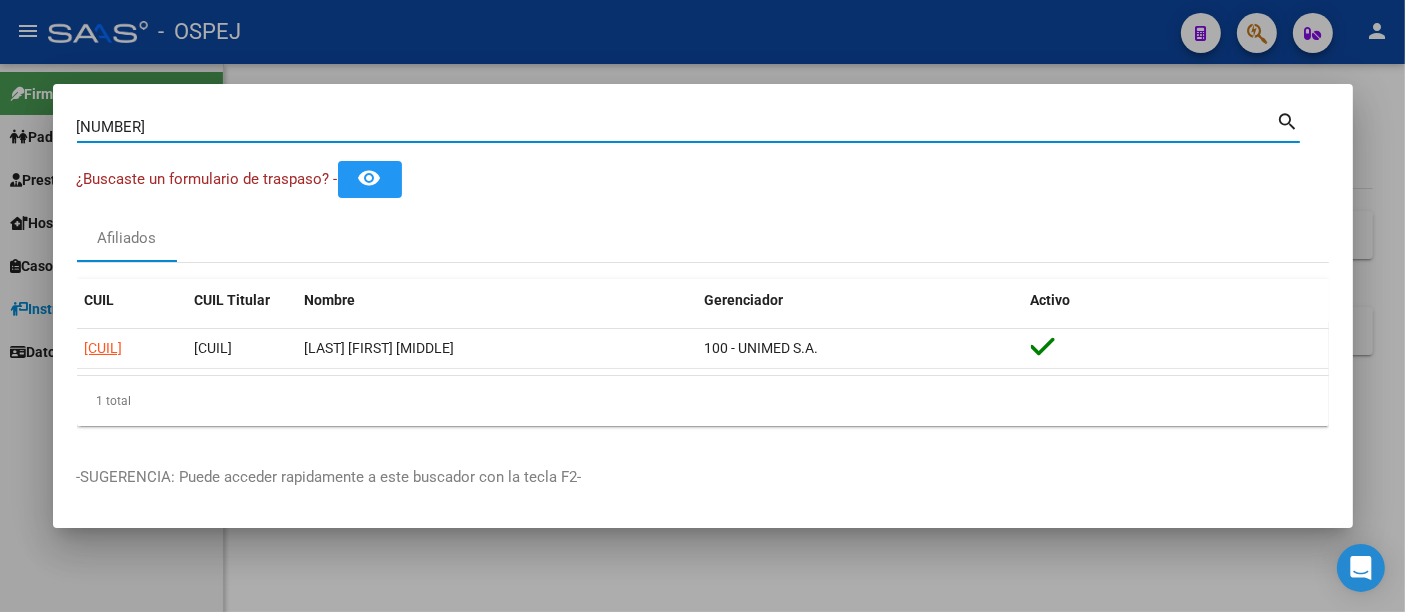click on "[NUMBER]" at bounding box center (677, 127) 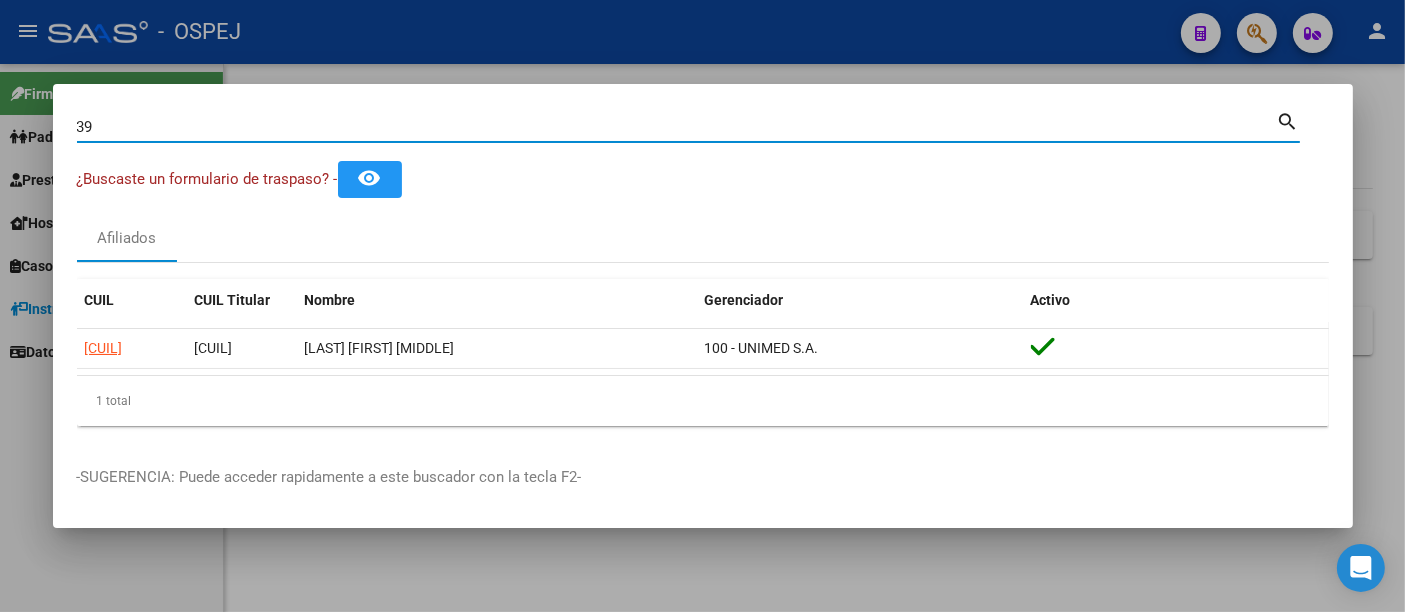 type on "3" 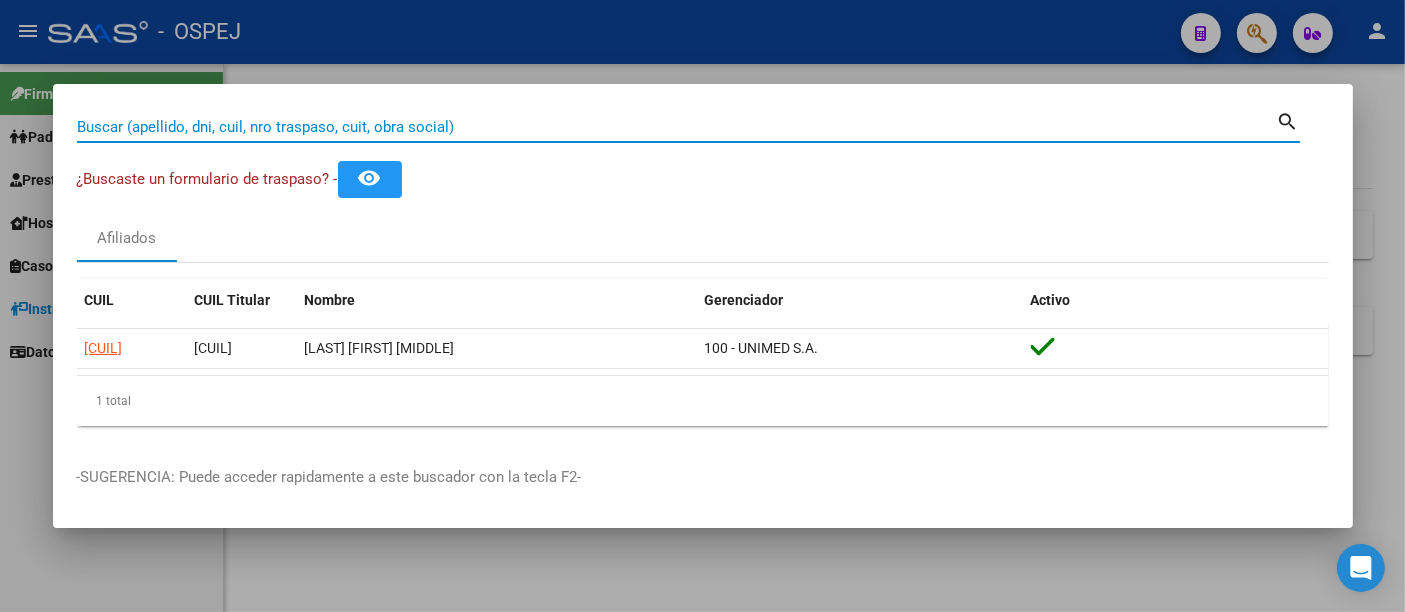 paste on "[CUIL]" 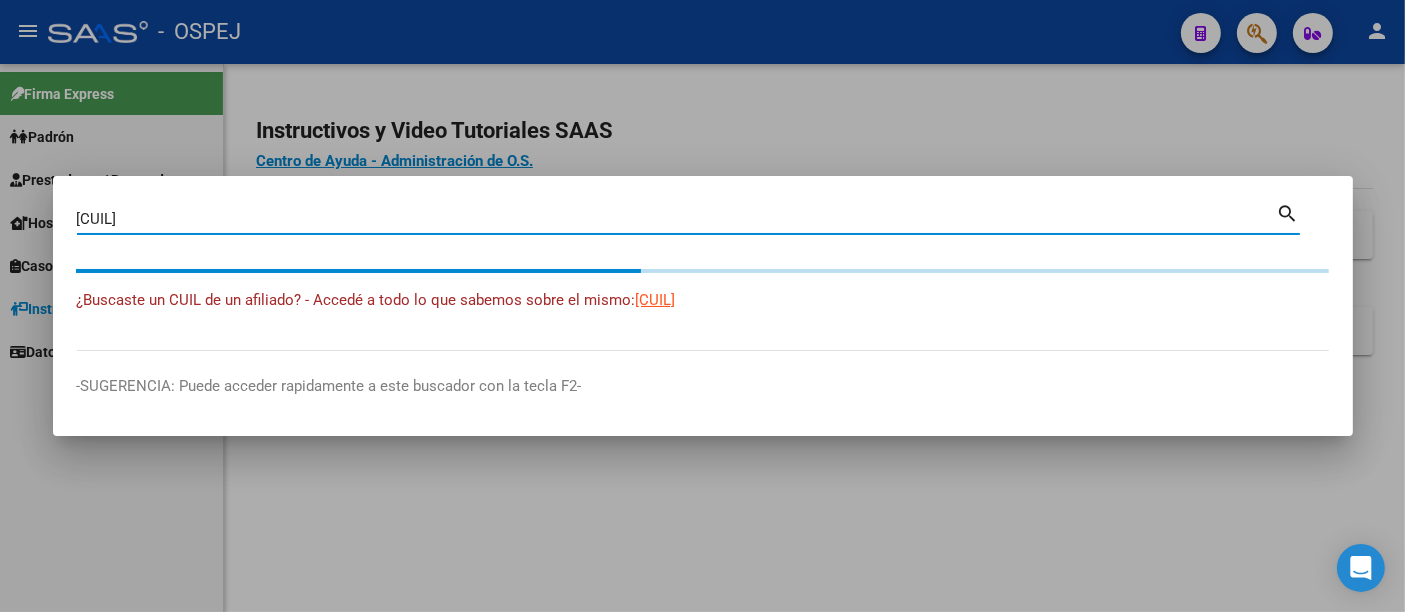 type on "[CUIL]" 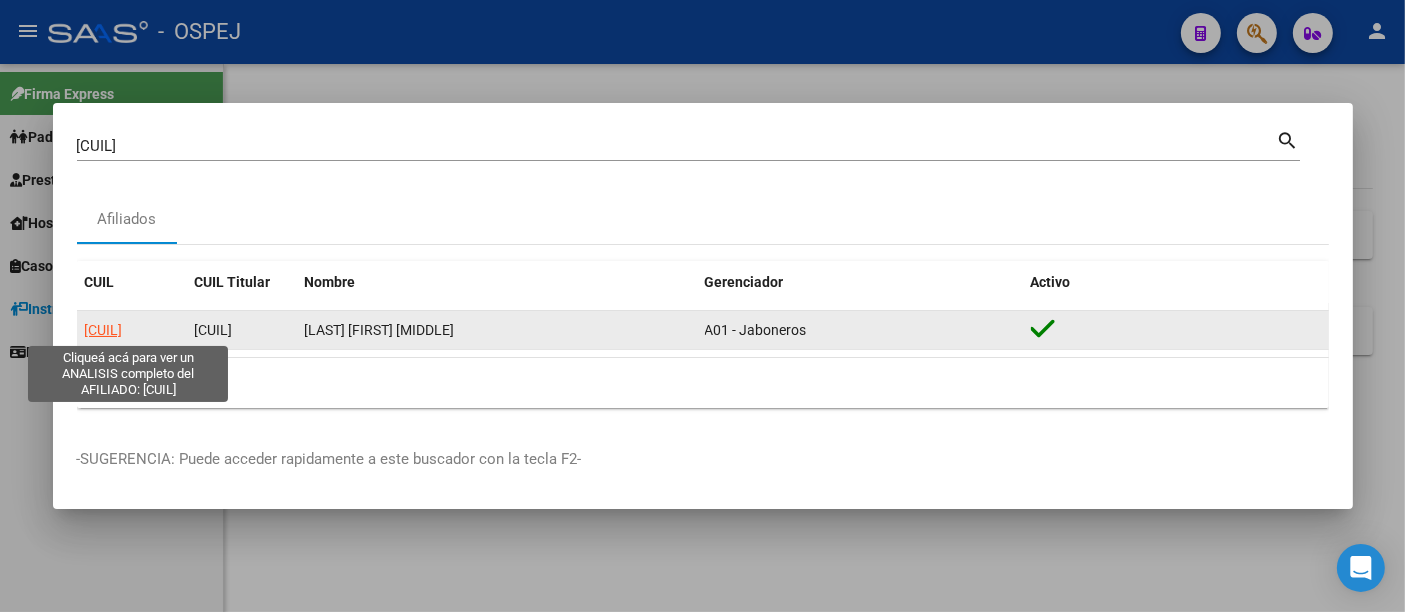 click on "[CUIL]" 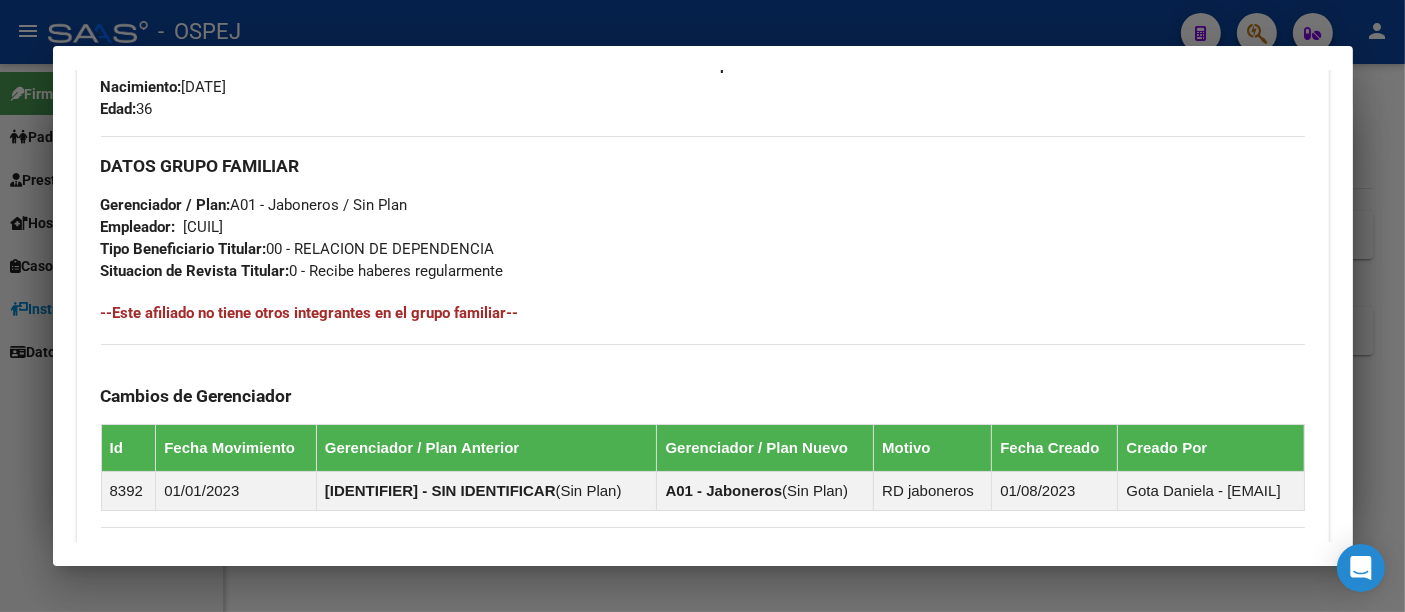 scroll, scrollTop: 1000, scrollLeft: 0, axis: vertical 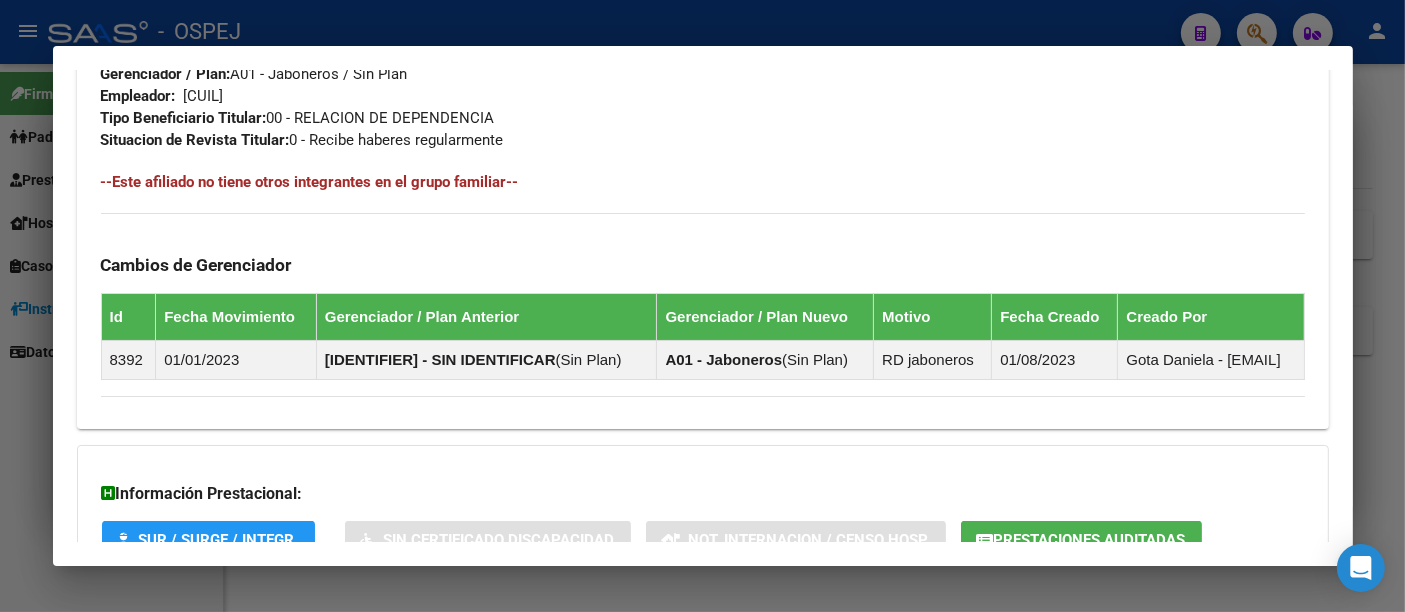 drag, startPoint x: 493, startPoint y: 17, endPoint x: 479, endPoint y: 38, distance: 25.23886 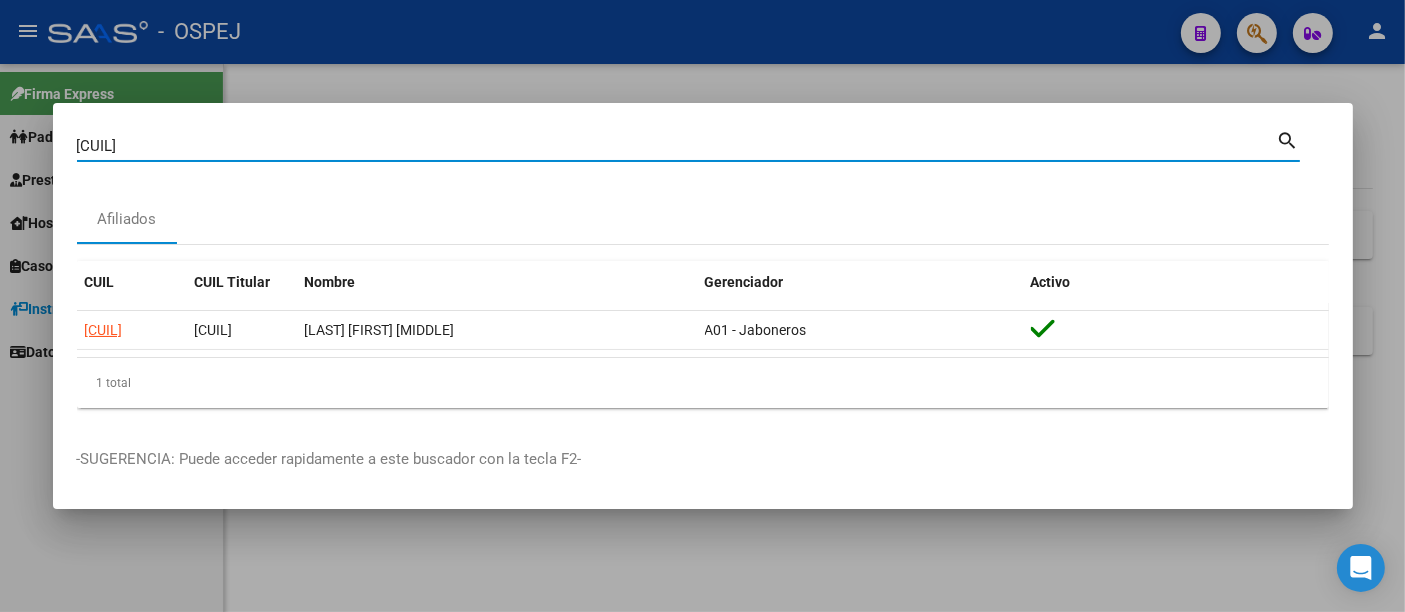 click on "[CUIL]" at bounding box center [677, 146] 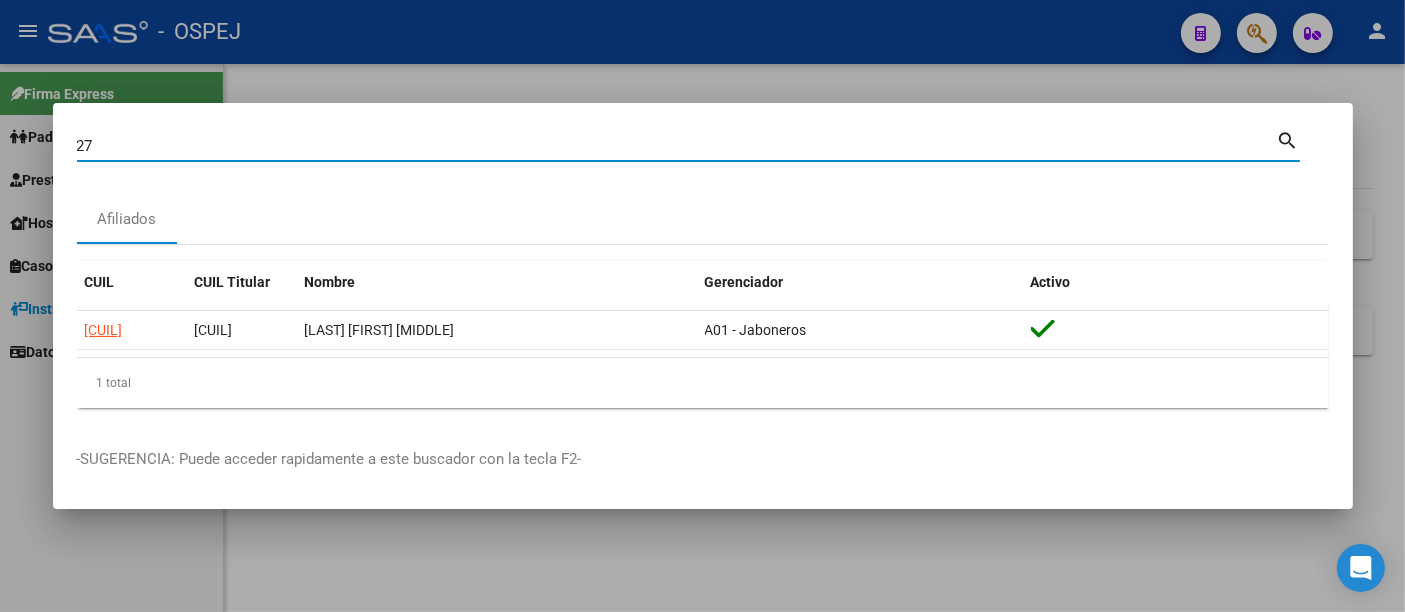 type on "2" 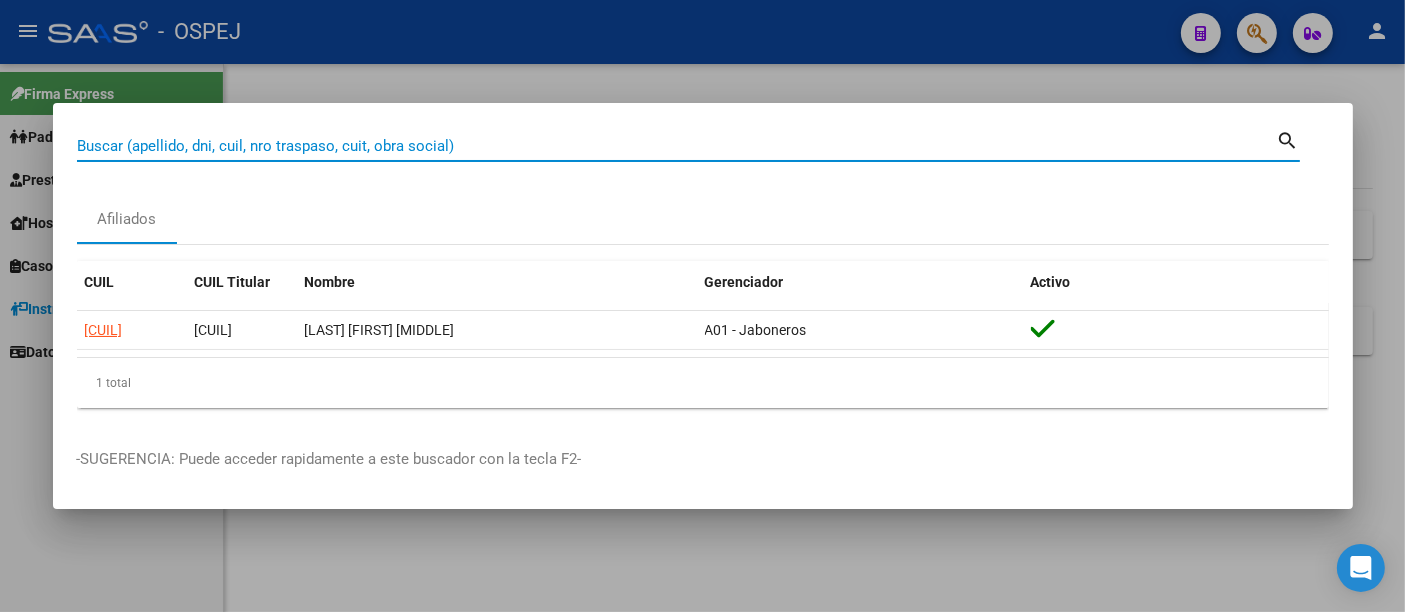paste on "[CUIL]" 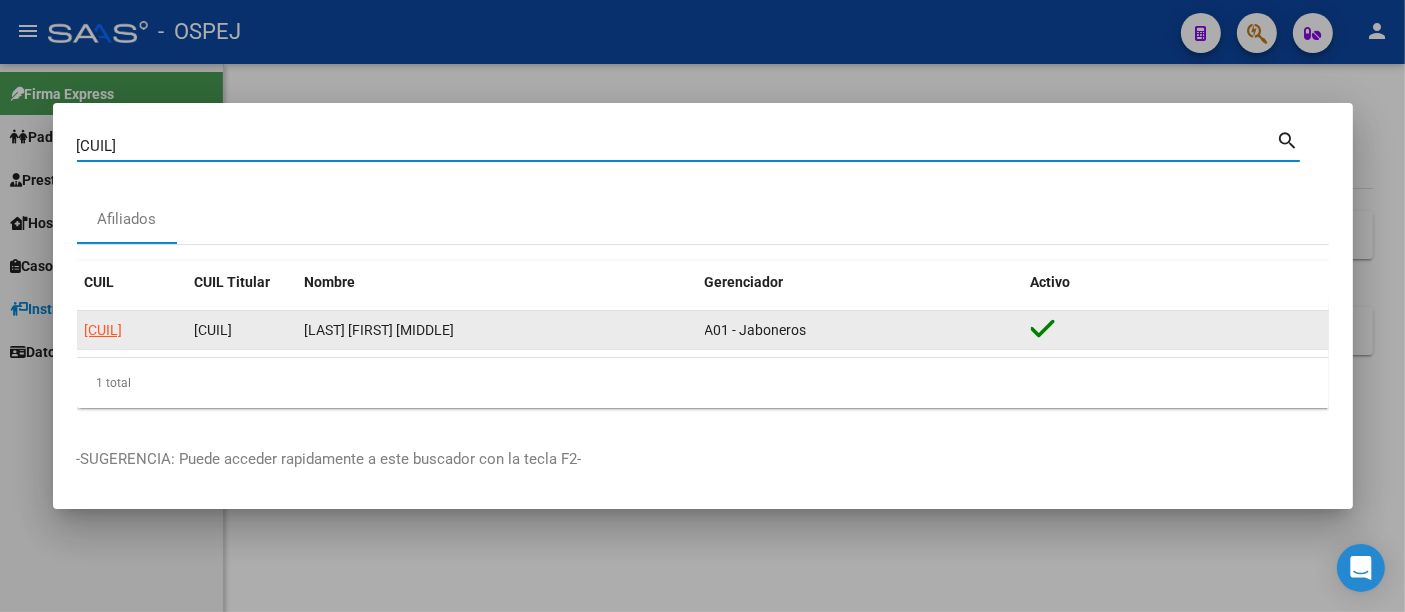 type on "[NUMBER]" 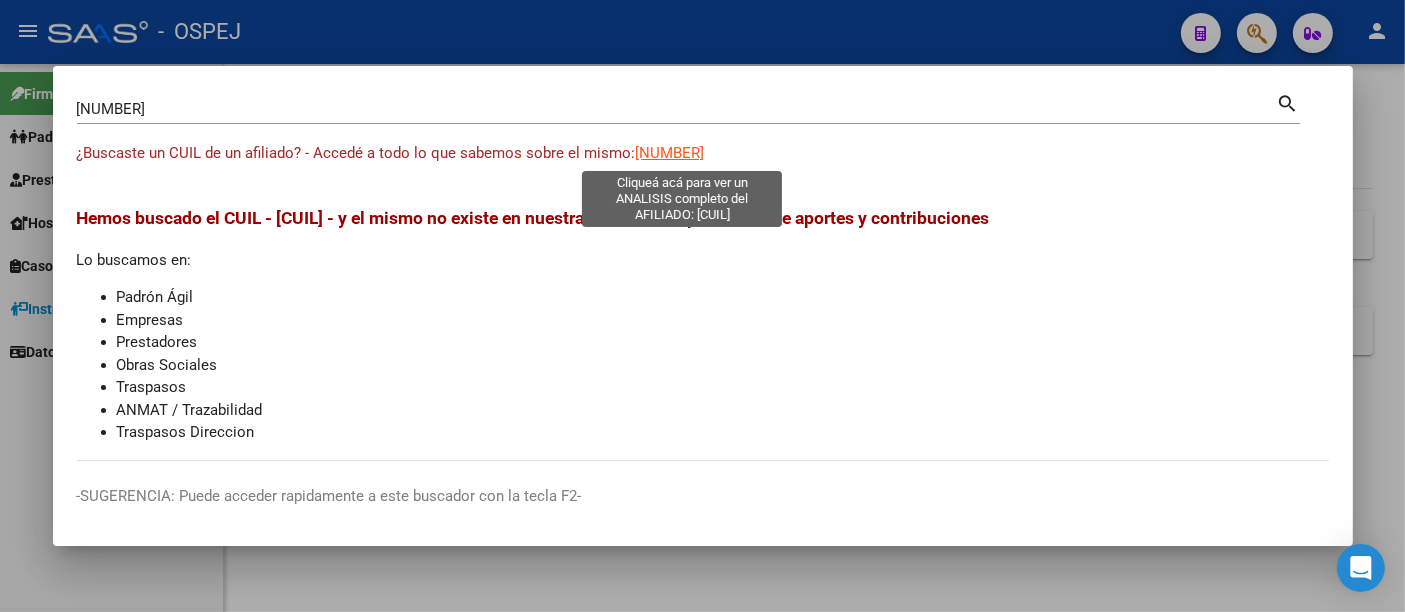click on "[NUMBER]" at bounding box center (670, 153) 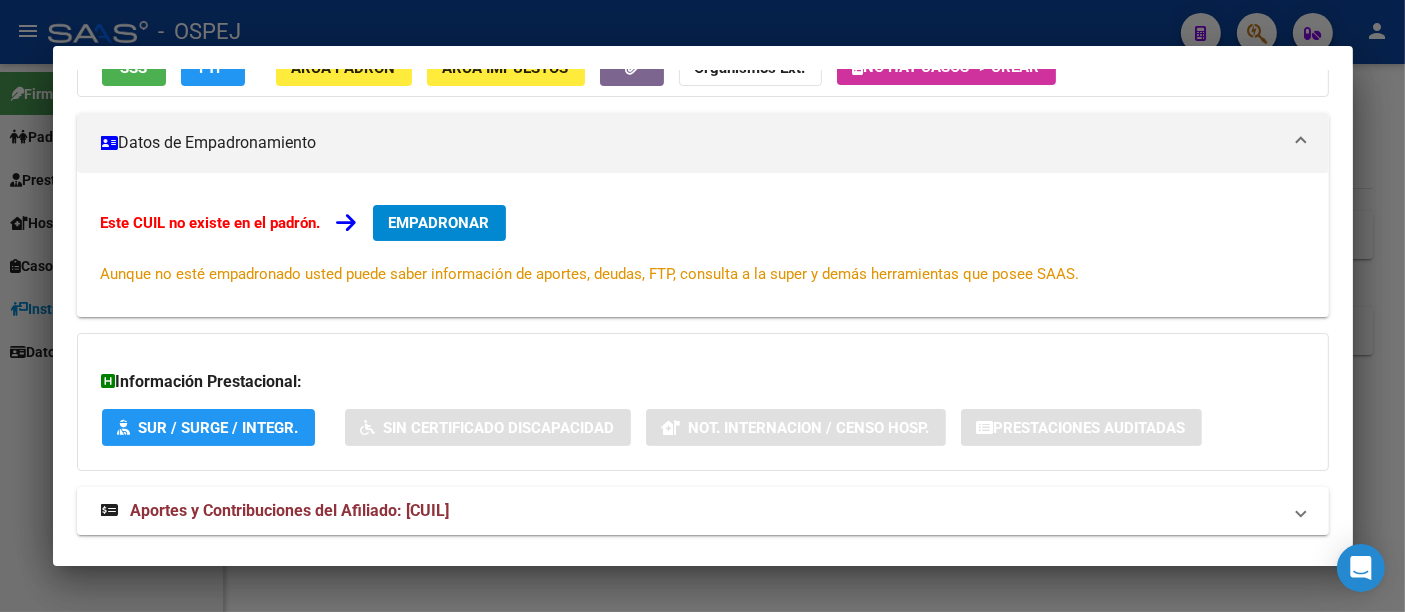scroll, scrollTop: 269, scrollLeft: 0, axis: vertical 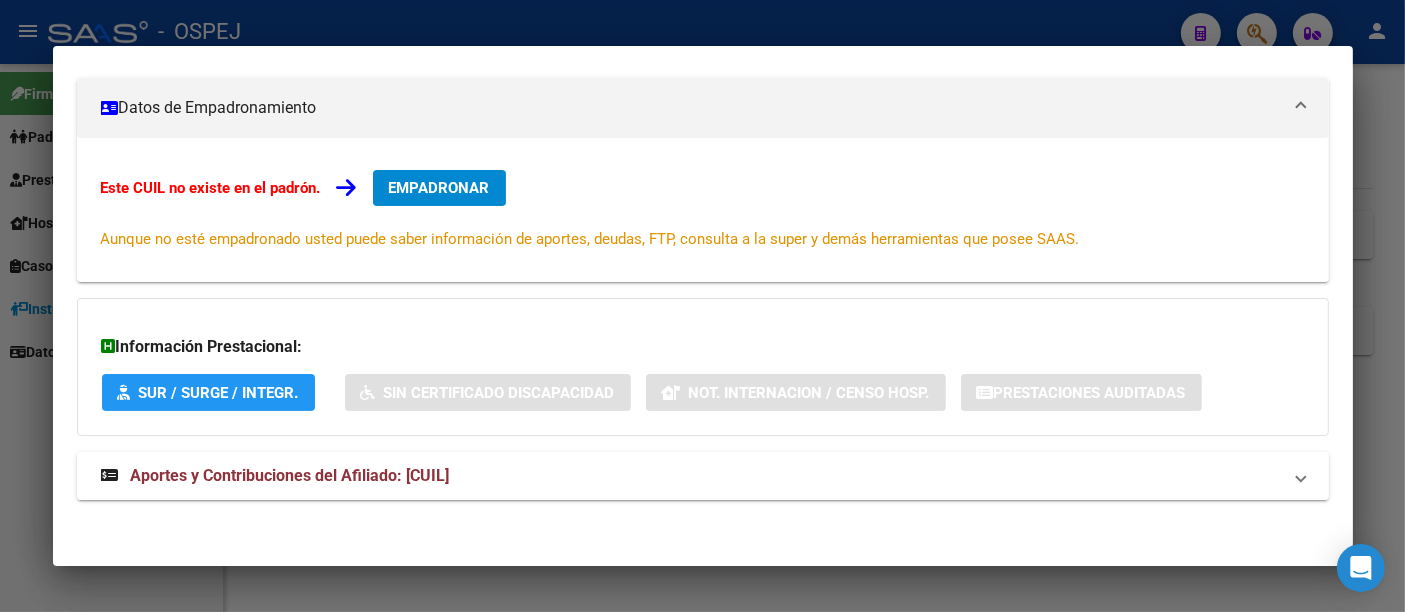 click on "Aportes y Contribuciones del Afiliado: [CUIL]" at bounding box center (290, 475) 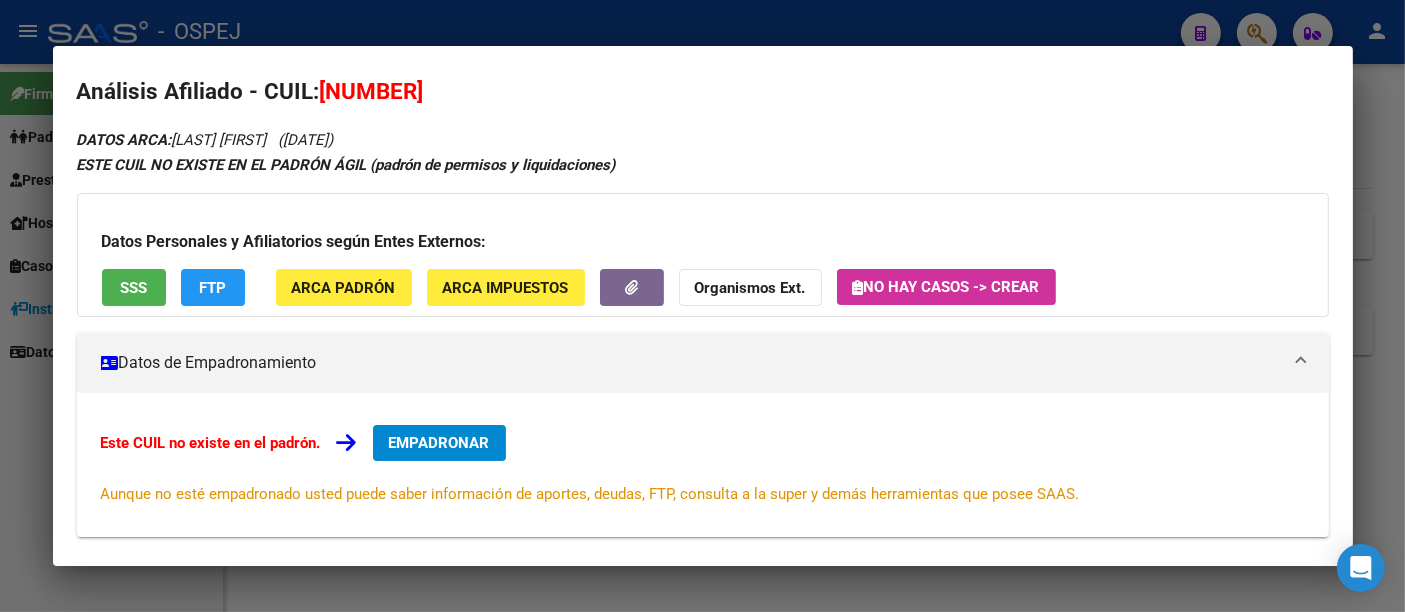 scroll, scrollTop: 0, scrollLeft: 0, axis: both 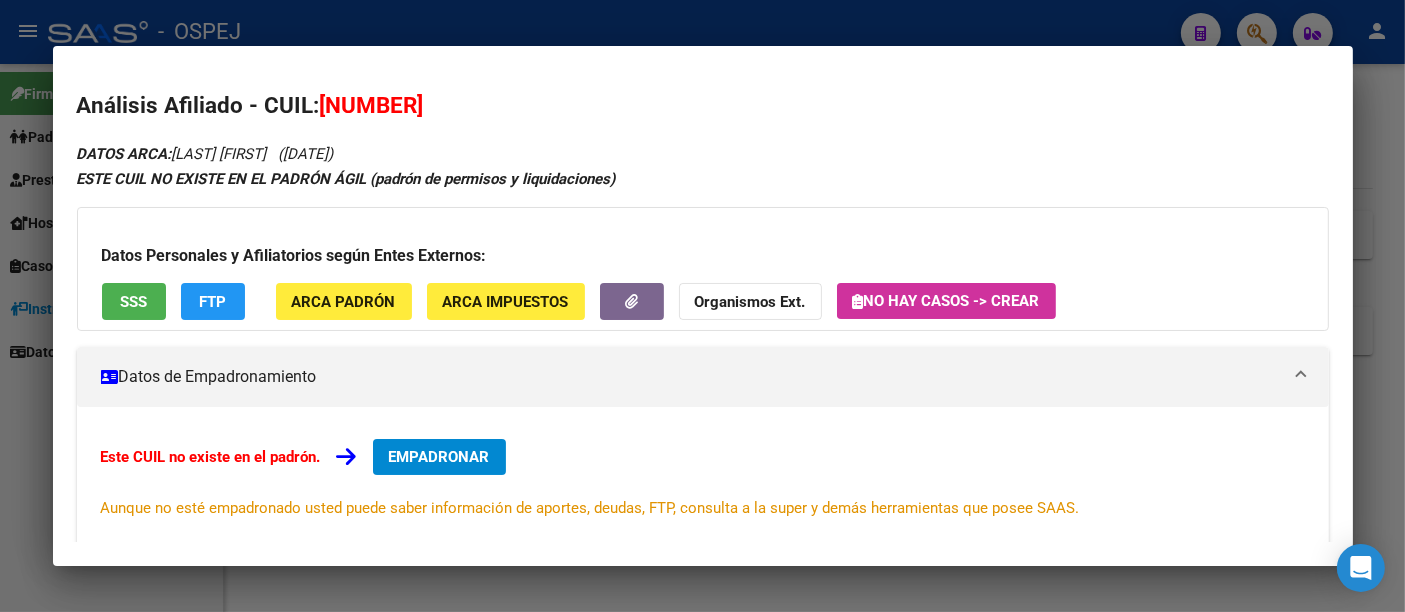click on "Organismos Ext." 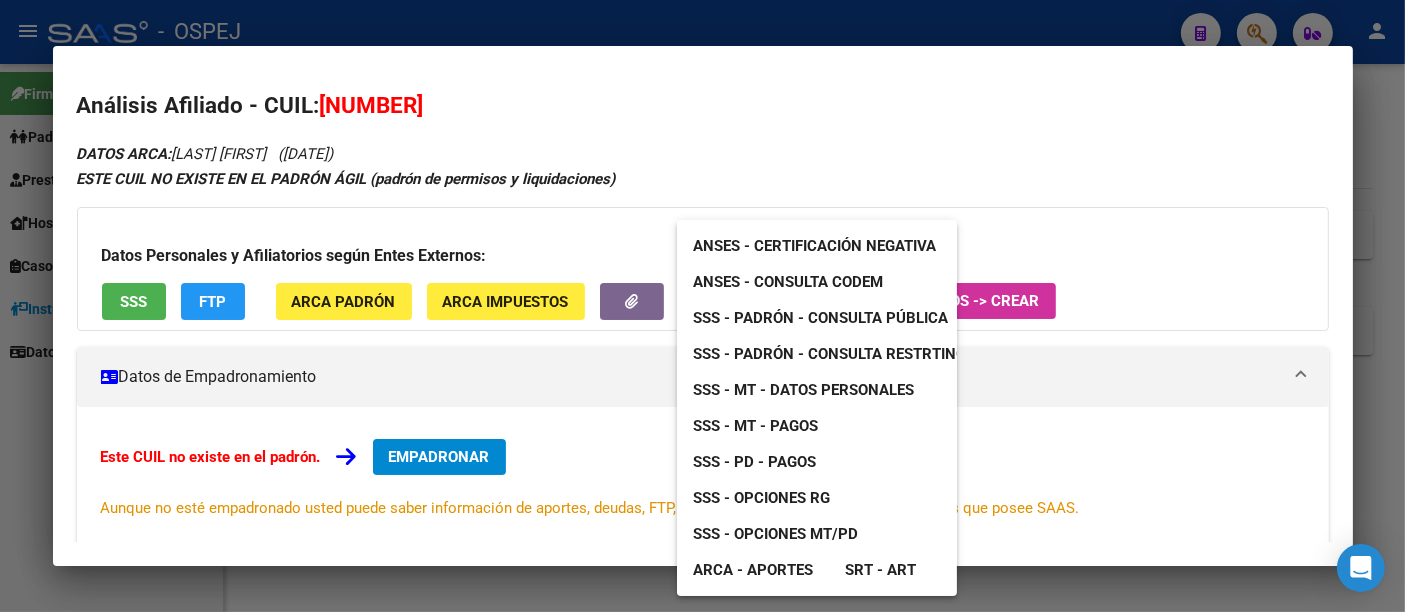 click on "ANSES - Consulta CODEM" at bounding box center [788, 282] 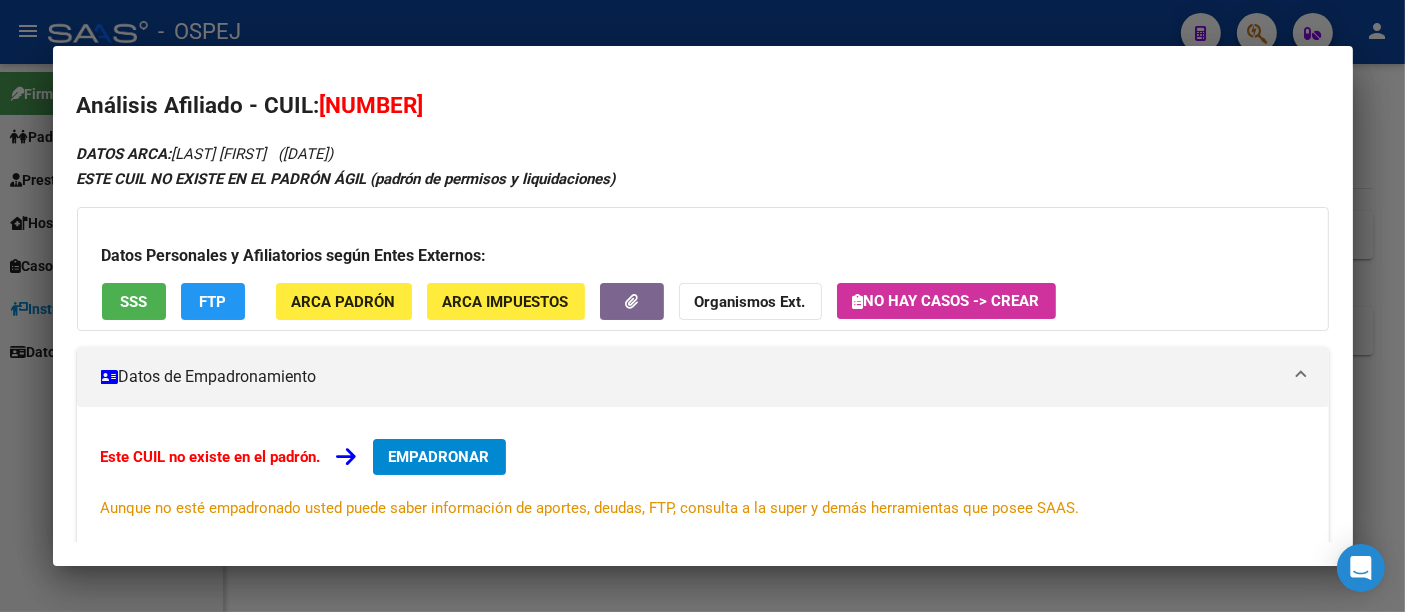 click at bounding box center (702, 306) 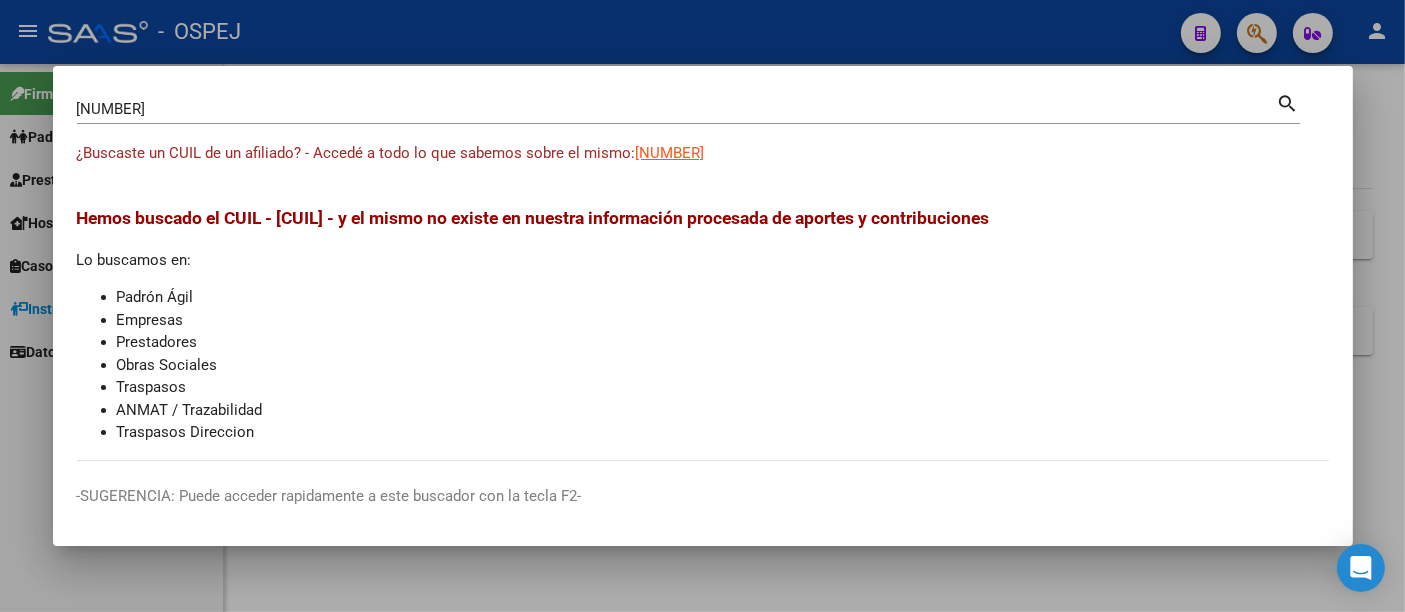 click on "[NUMBER]" at bounding box center [677, 109] 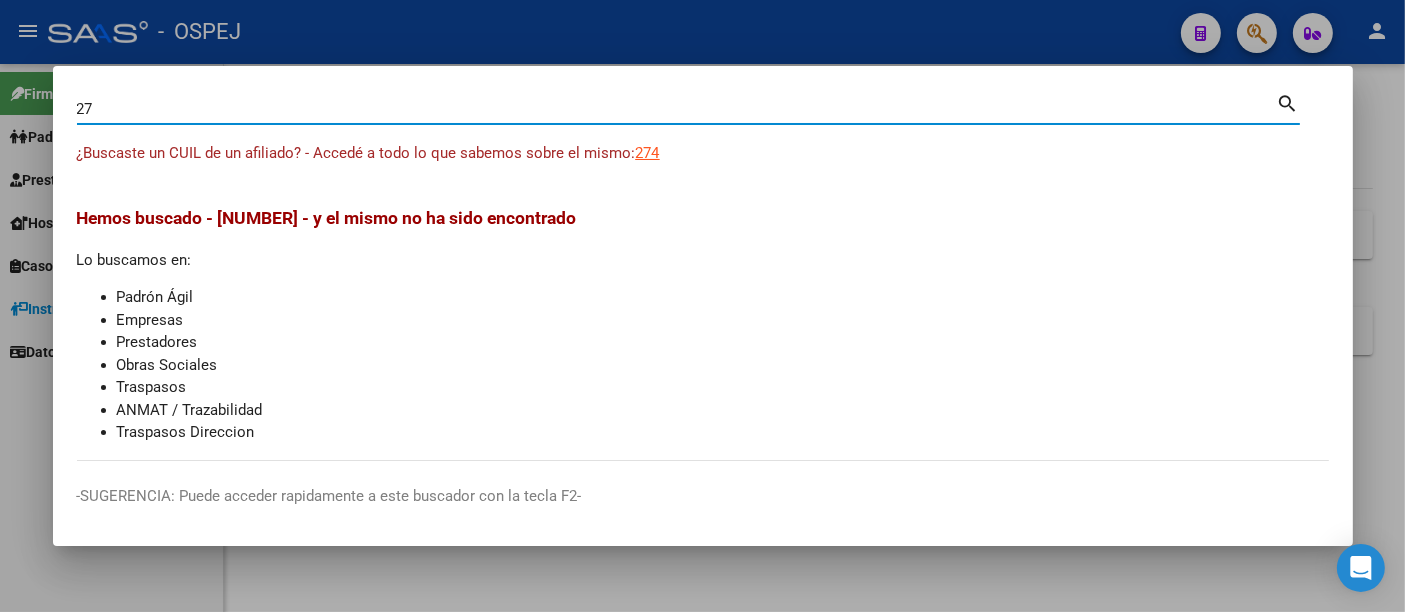 type on "2" 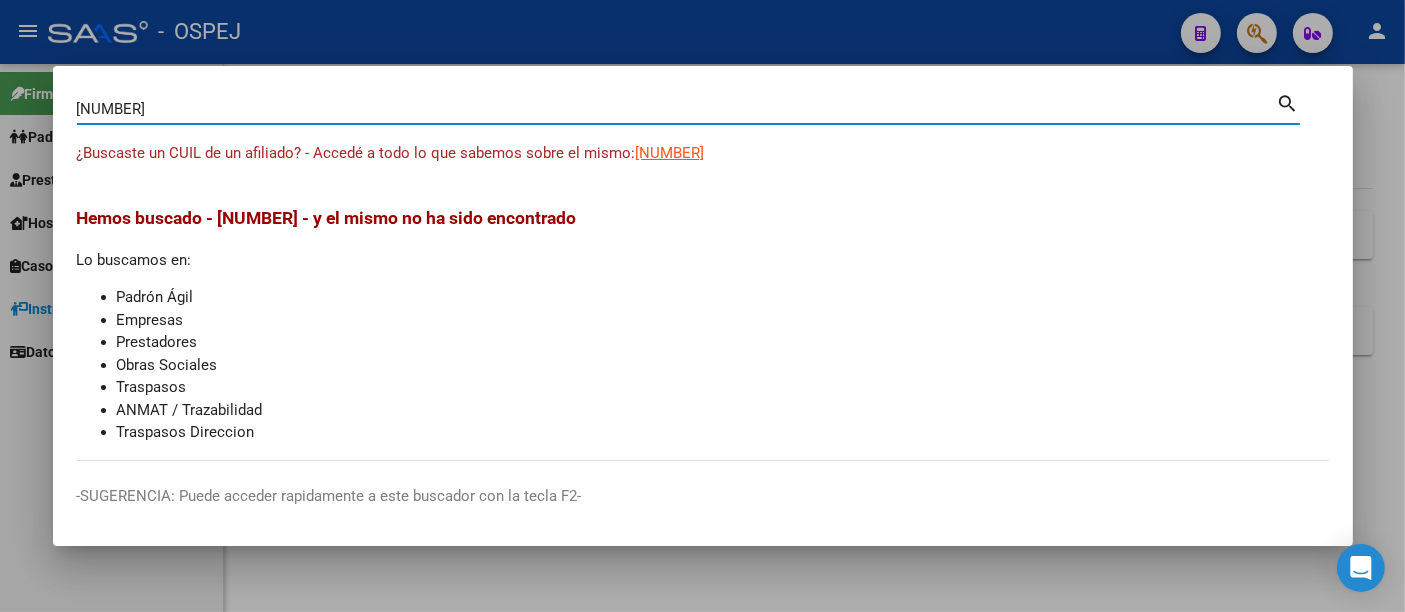 type on "[NUMBER]" 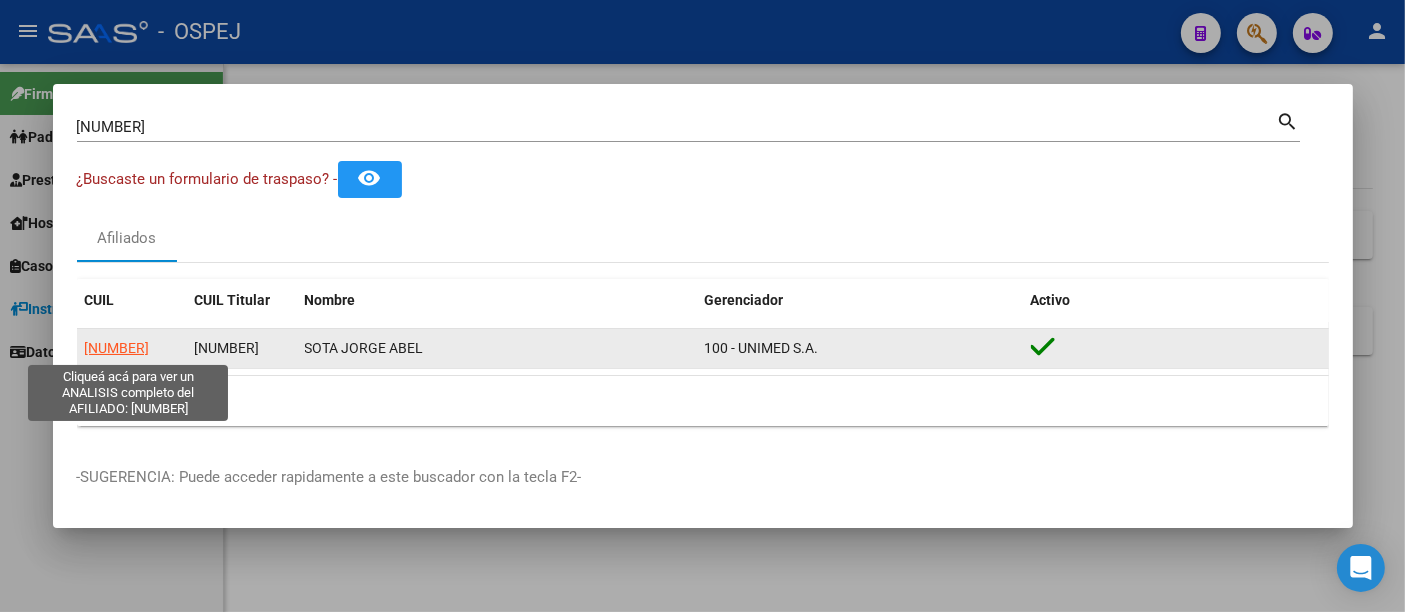 click on "[NUMBER]" 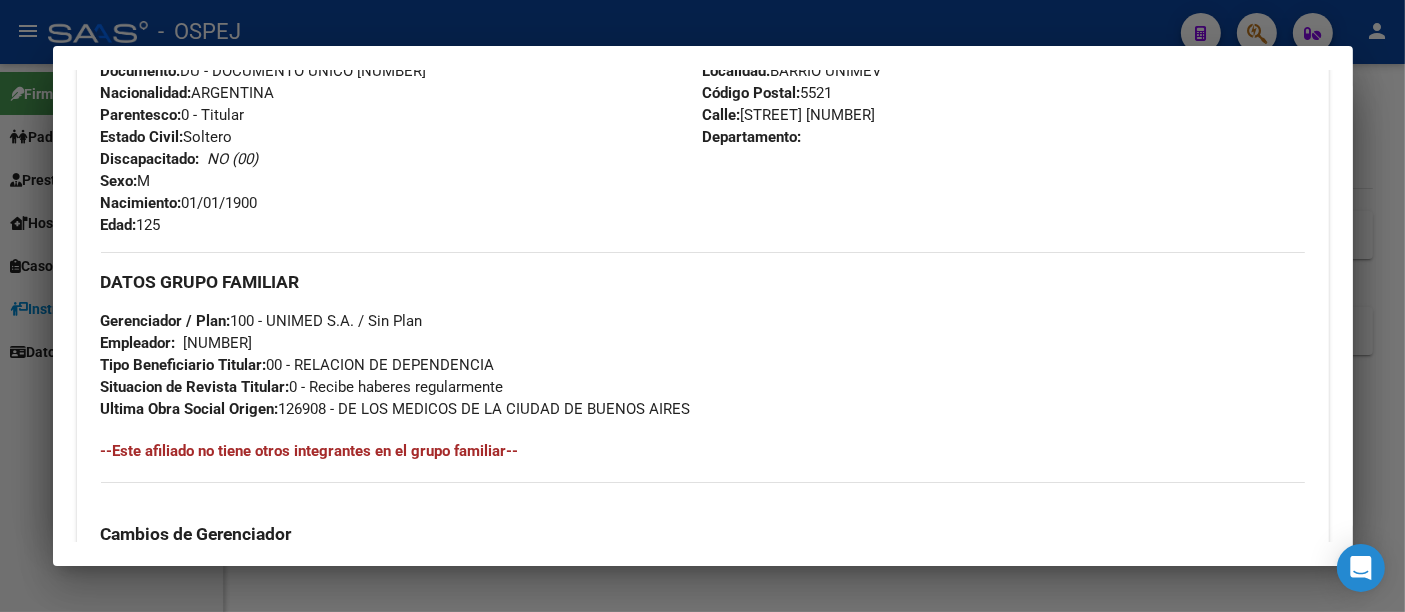 scroll, scrollTop: 777, scrollLeft: 0, axis: vertical 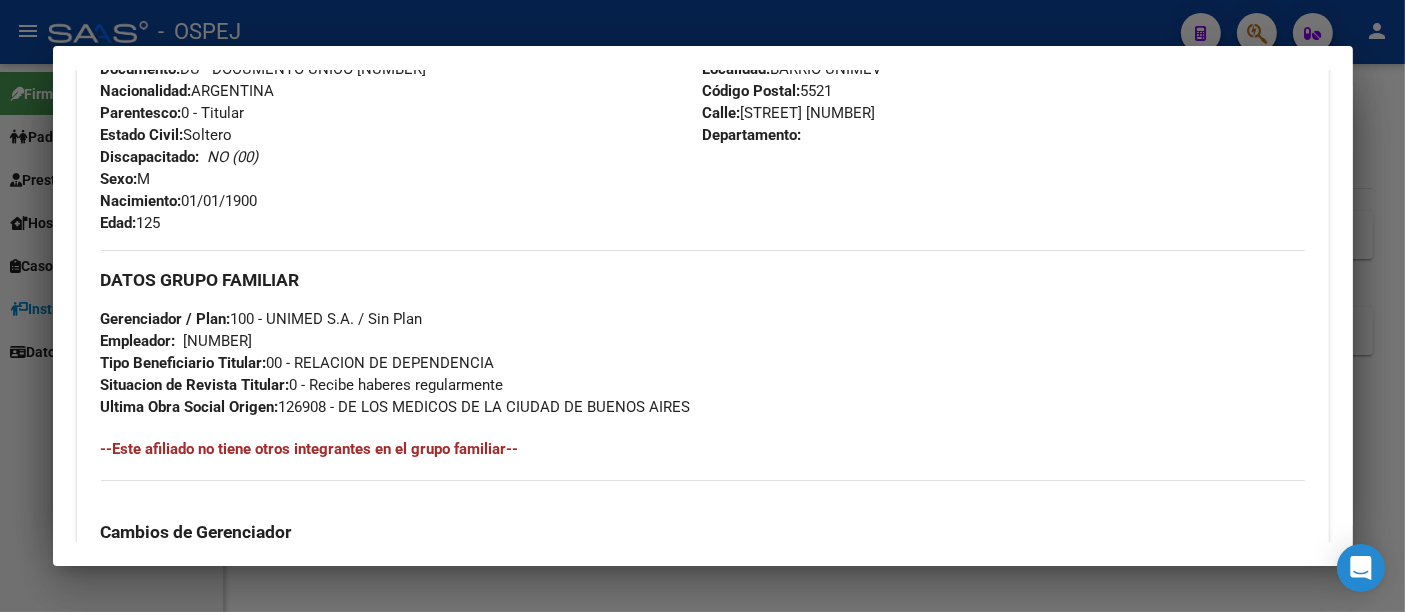 click on "[NUMBER]" at bounding box center [218, 341] 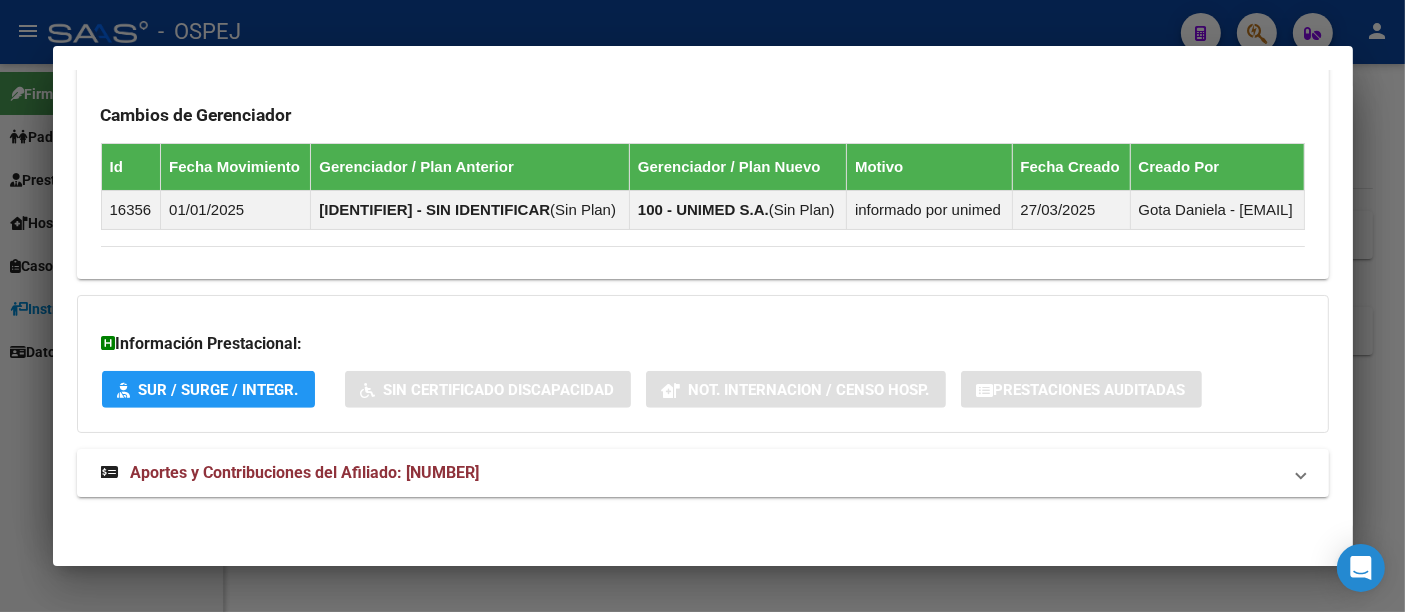scroll, scrollTop: 1234, scrollLeft: 0, axis: vertical 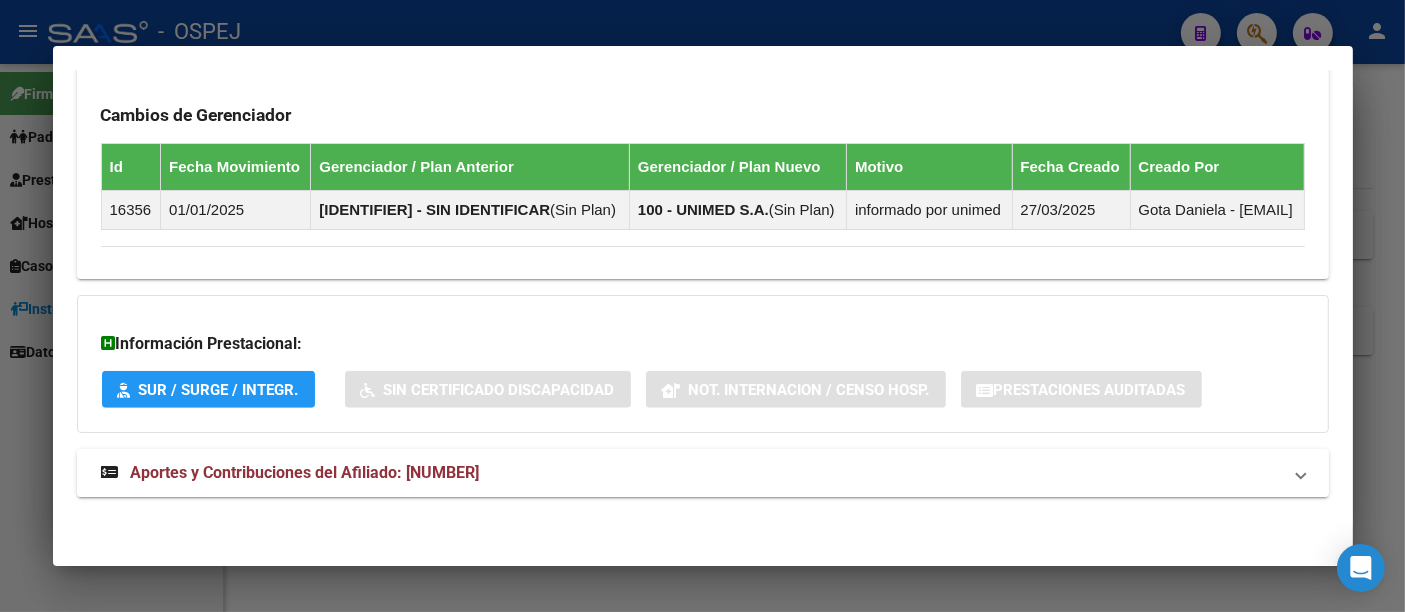 click on "Aportes y Contribuciones del Afiliado: [NUMBER]" at bounding box center (305, 472) 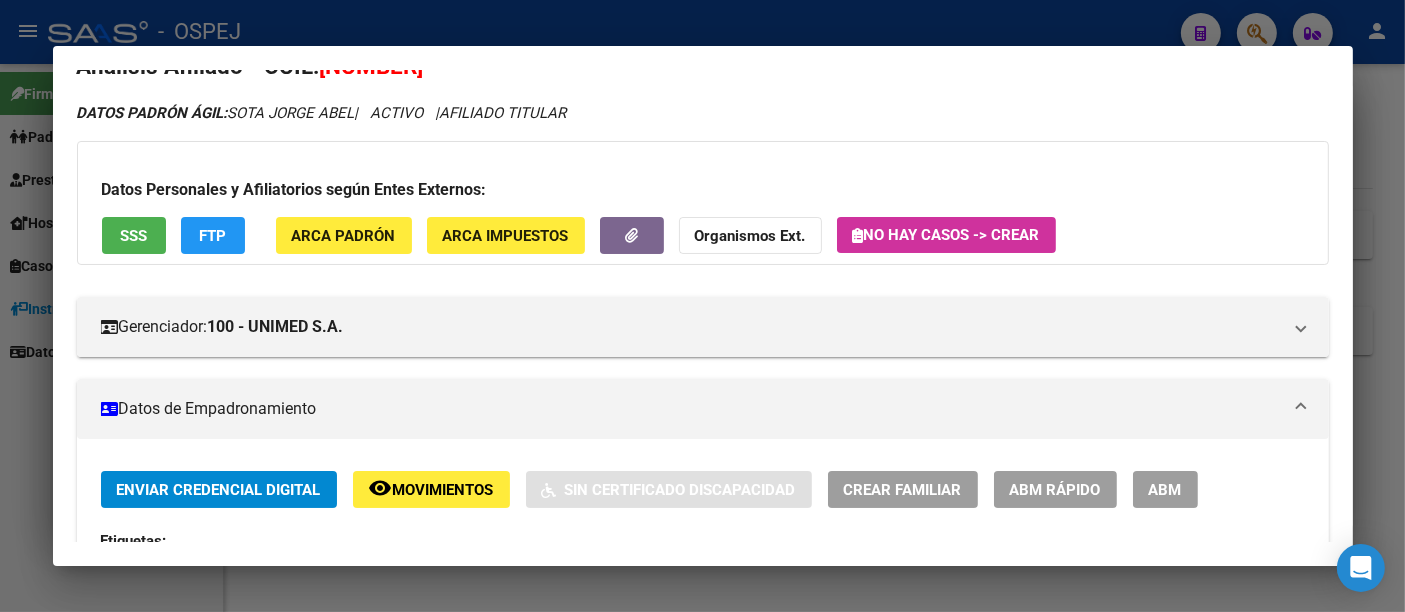 scroll, scrollTop: 0, scrollLeft: 0, axis: both 